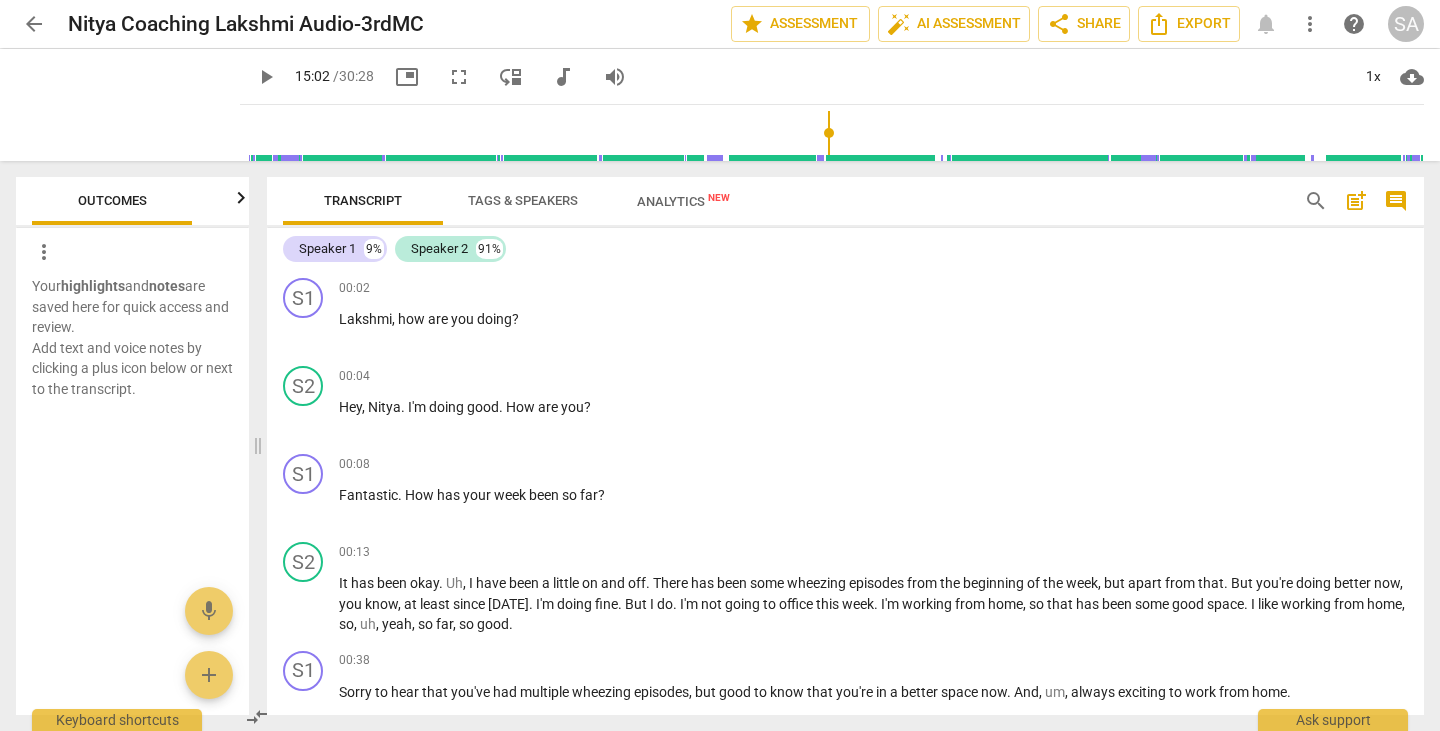 scroll, scrollTop: 0, scrollLeft: 0, axis: both 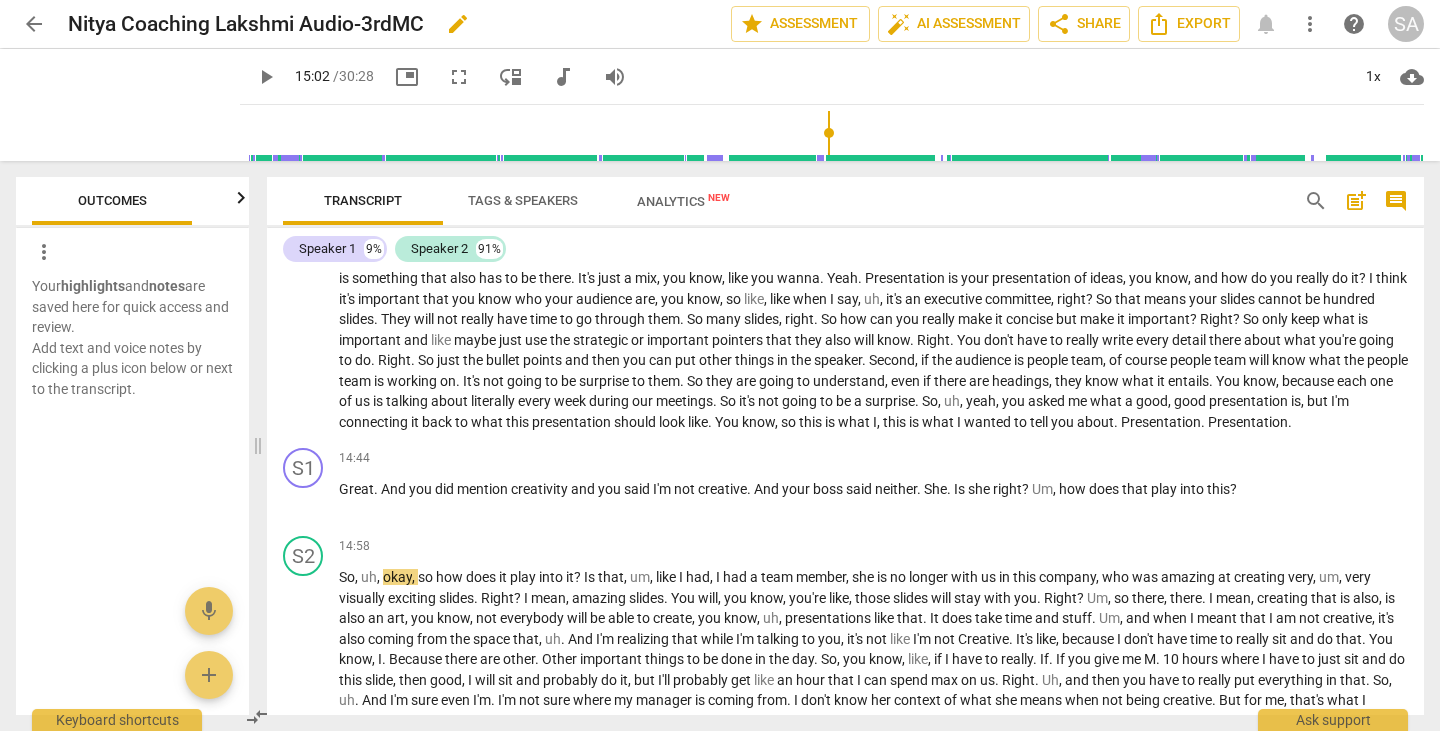 drag, startPoint x: 322, startPoint y: 12, endPoint x: 331, endPoint y: 6, distance: 10.816654 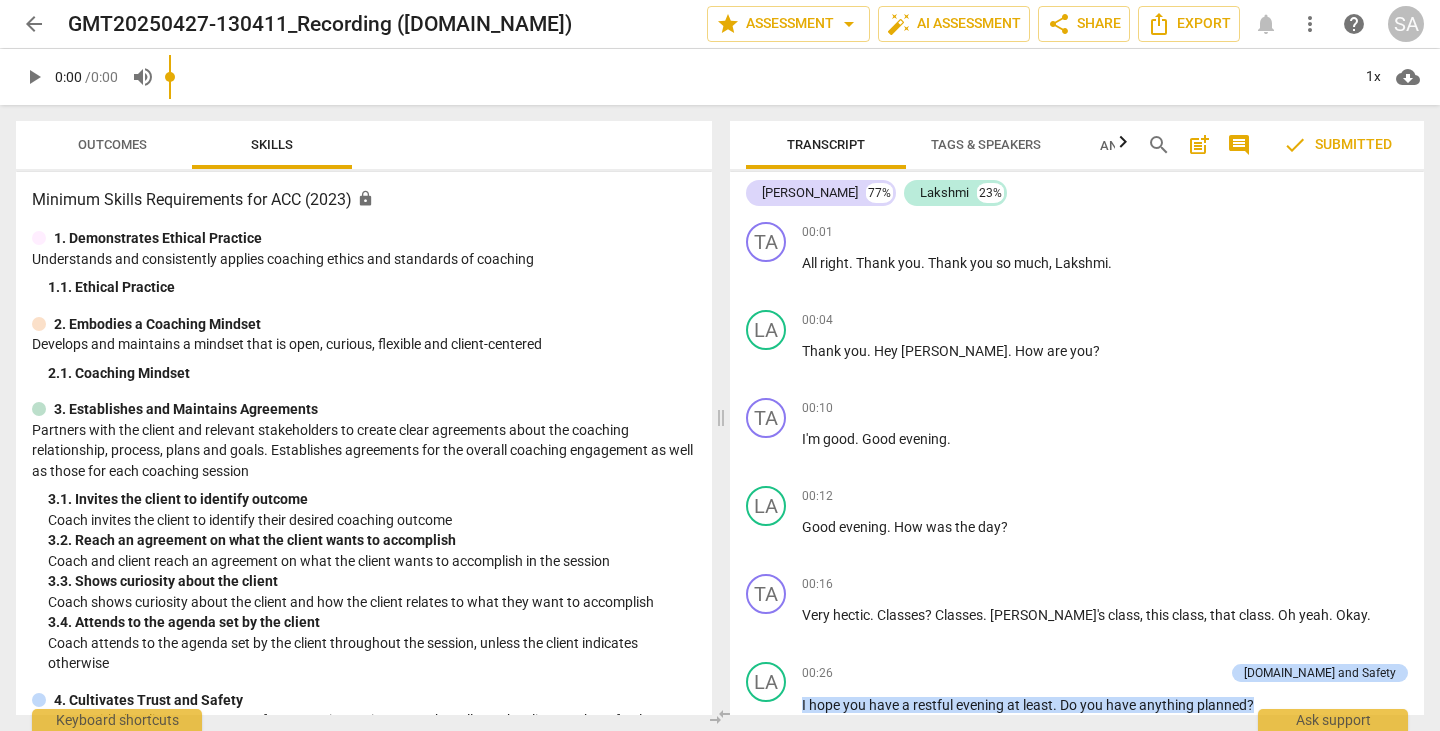 scroll, scrollTop: 0, scrollLeft: 0, axis: both 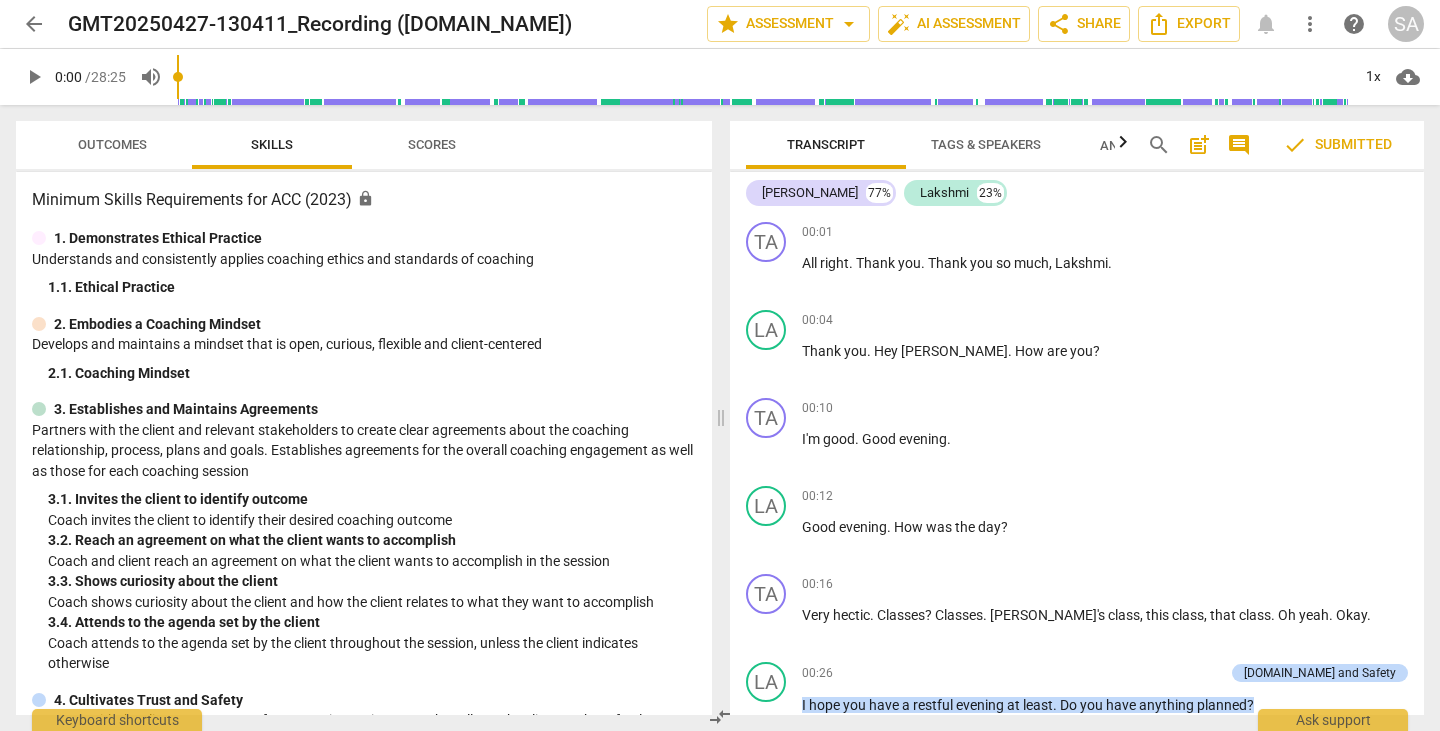 click on "arrow_back" at bounding box center (34, 24) 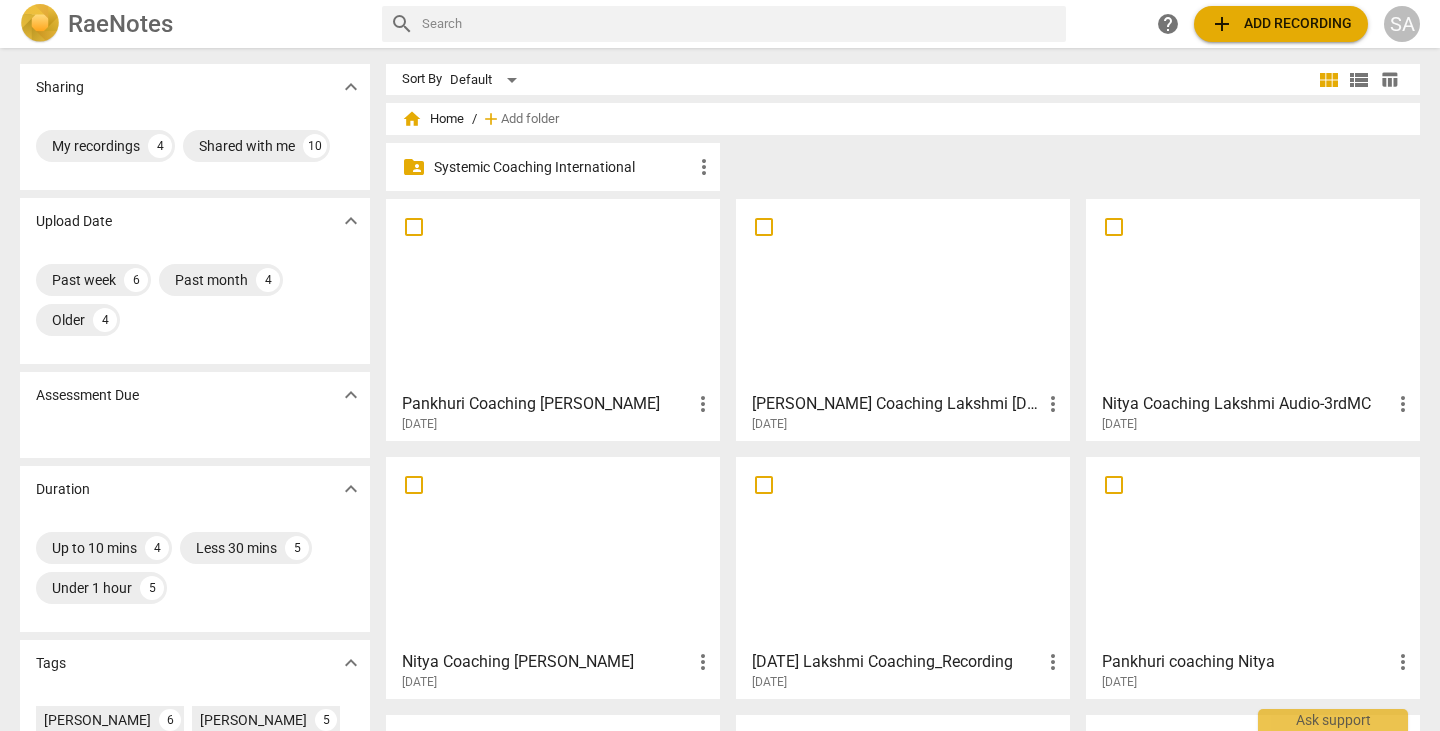 click on "Systemic Coaching International" at bounding box center (563, 167) 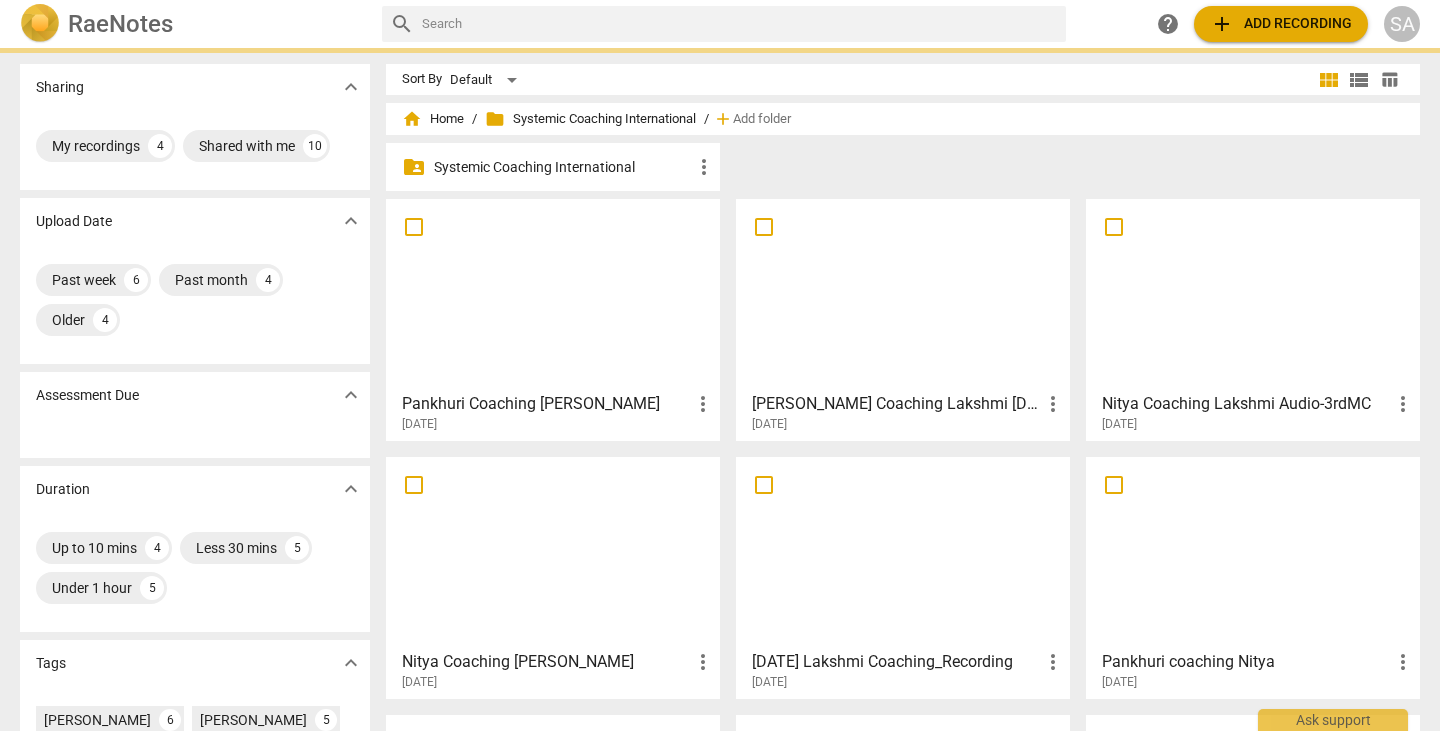 click on "Systemic Coaching International" at bounding box center [563, 167] 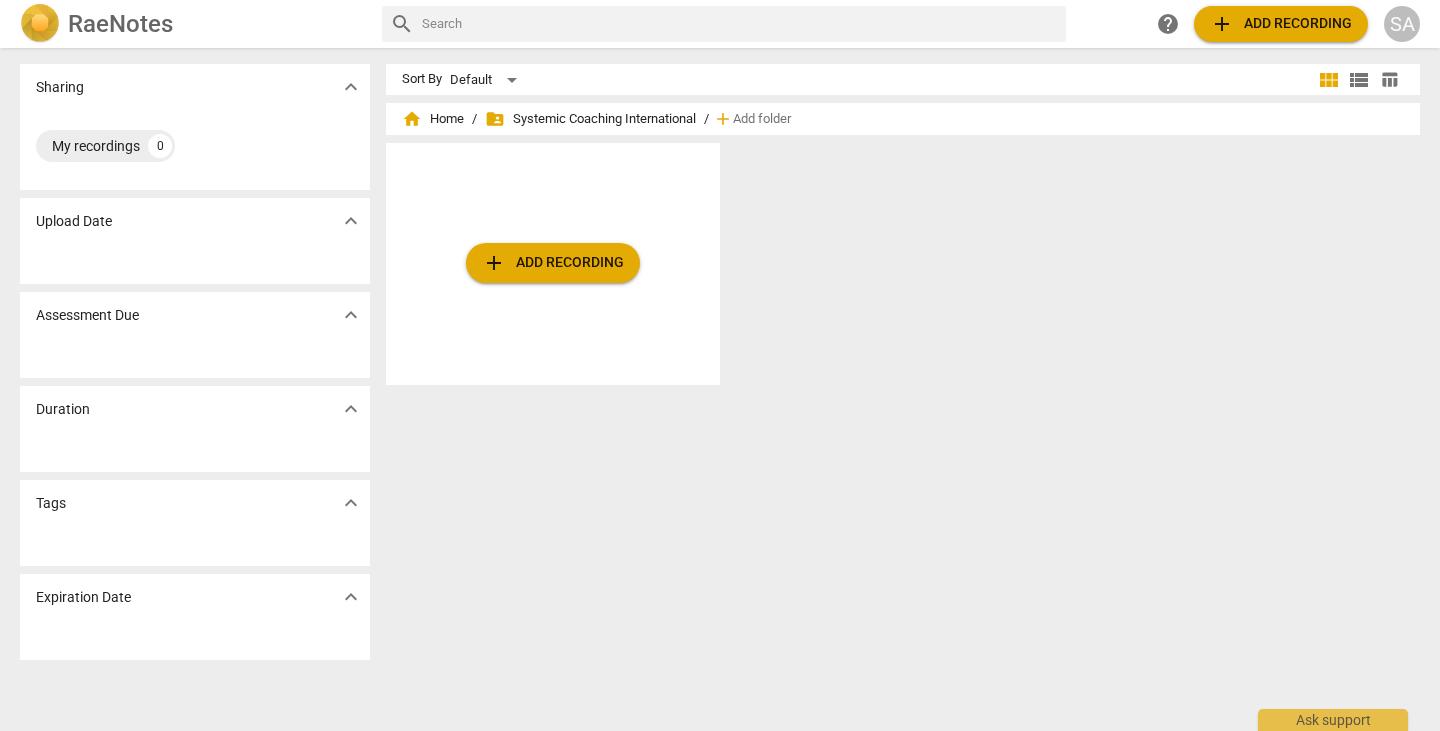 click on "folder_shared Systemic Coaching International" at bounding box center (590, 119) 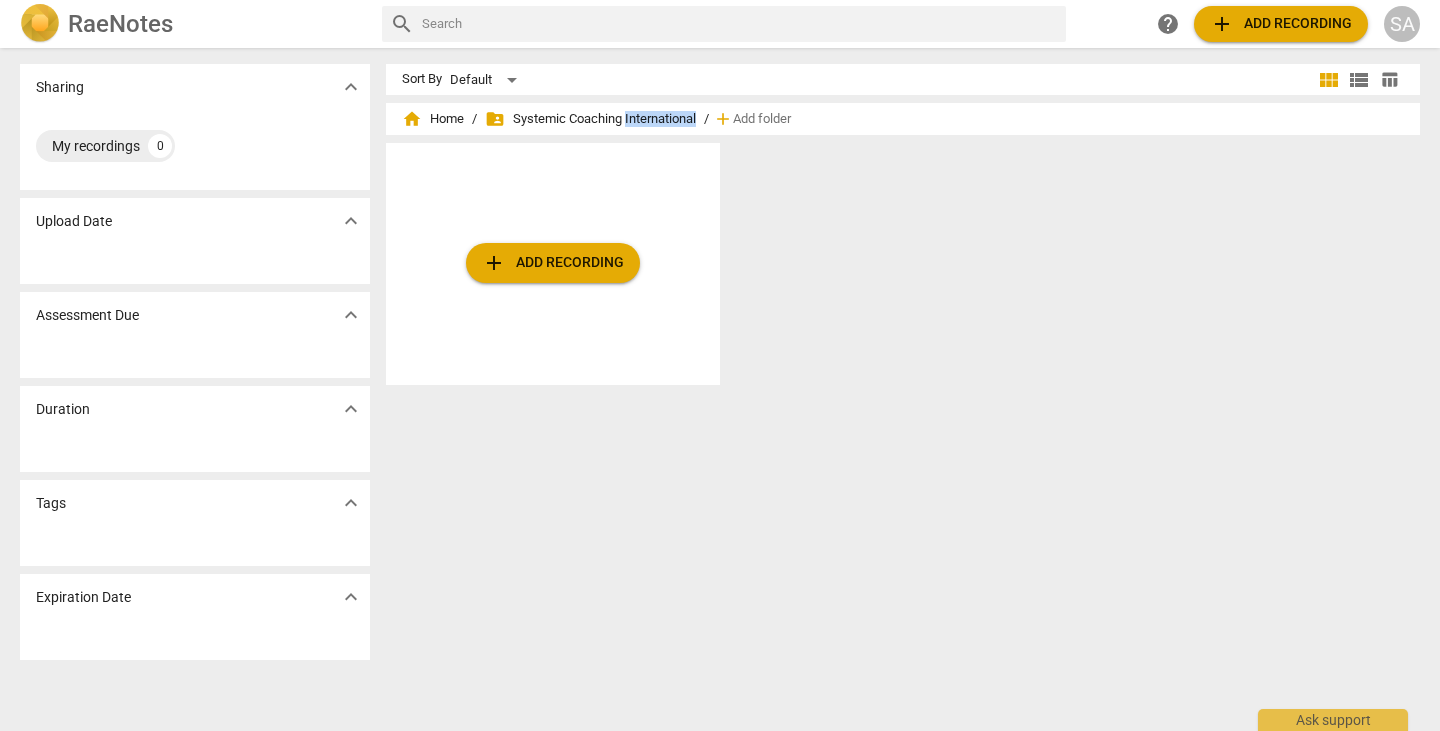 click on "folder_shared Systemic Coaching International" at bounding box center (590, 119) 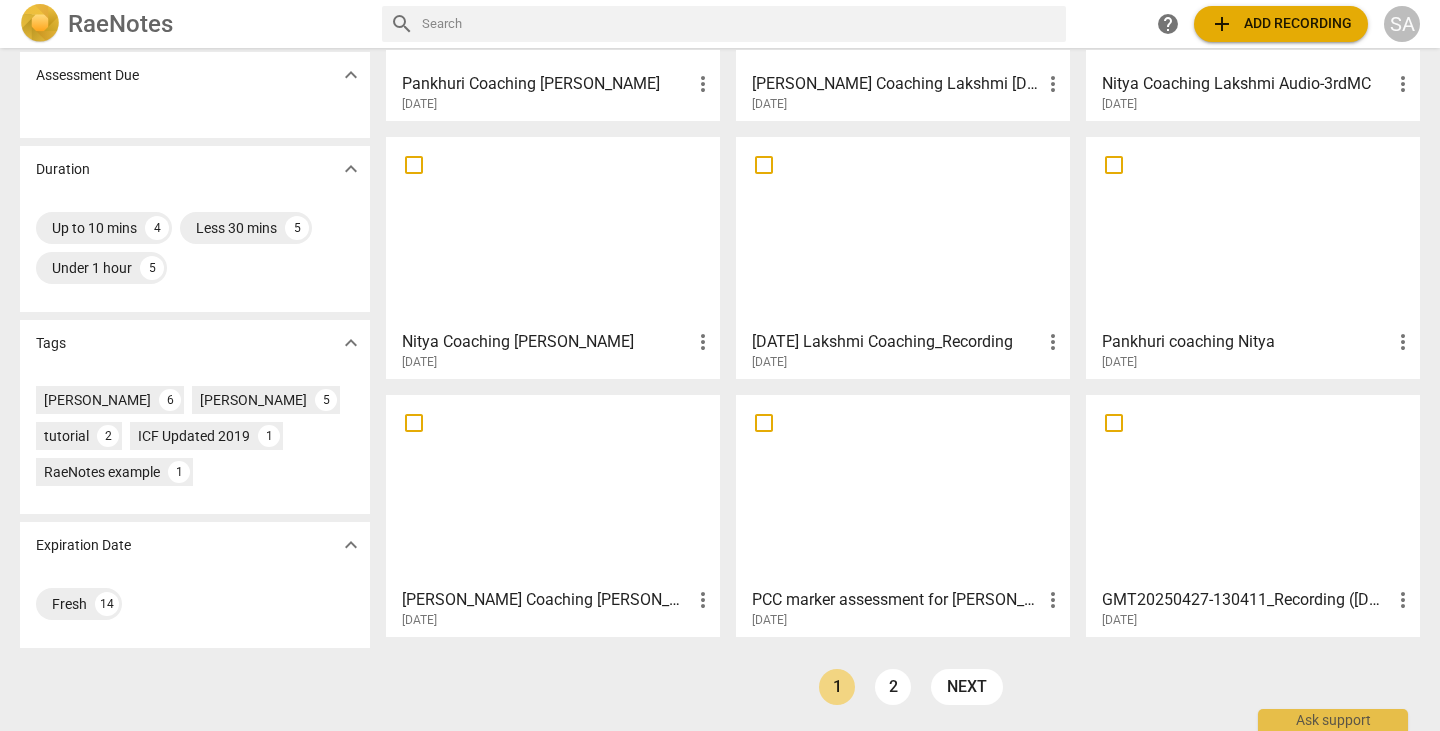 scroll, scrollTop: 20, scrollLeft: 0, axis: vertical 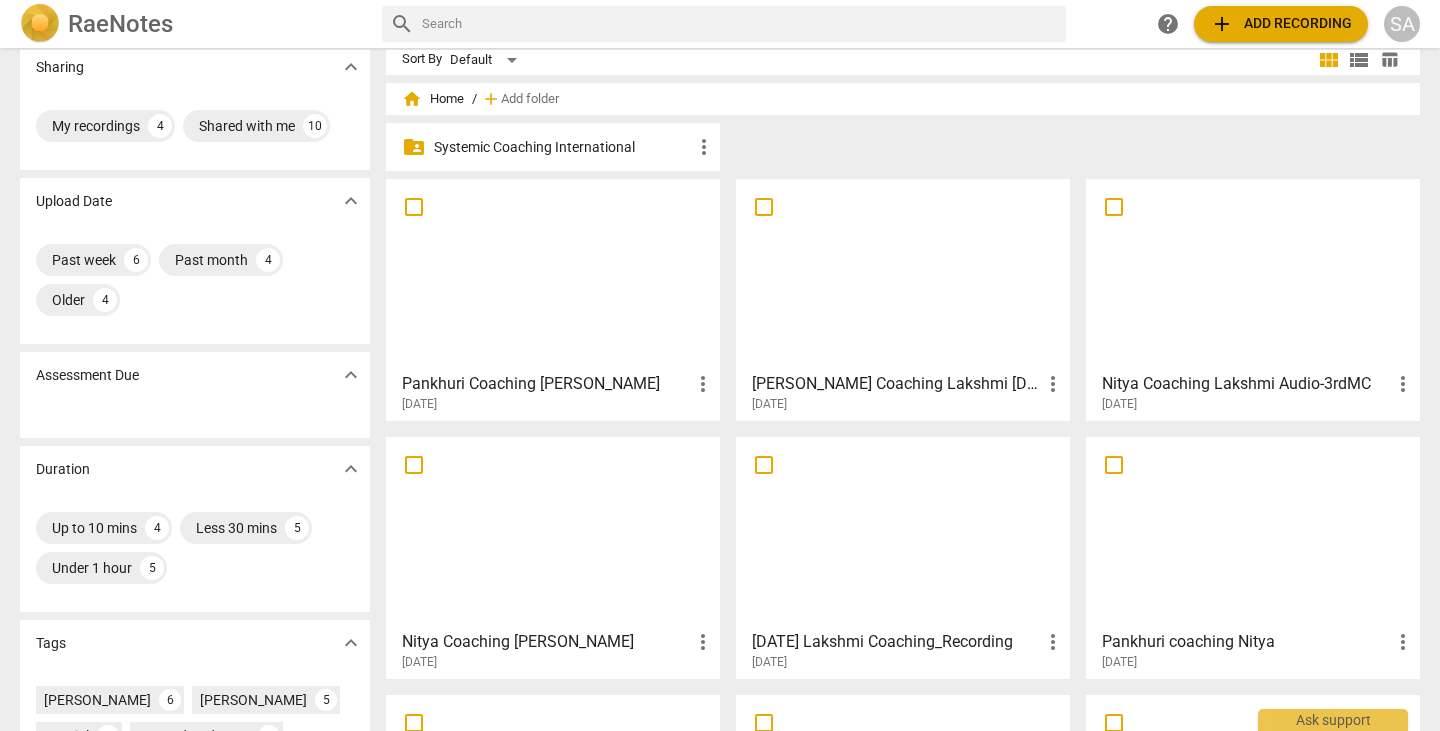 click on "home Home" at bounding box center [433, 99] 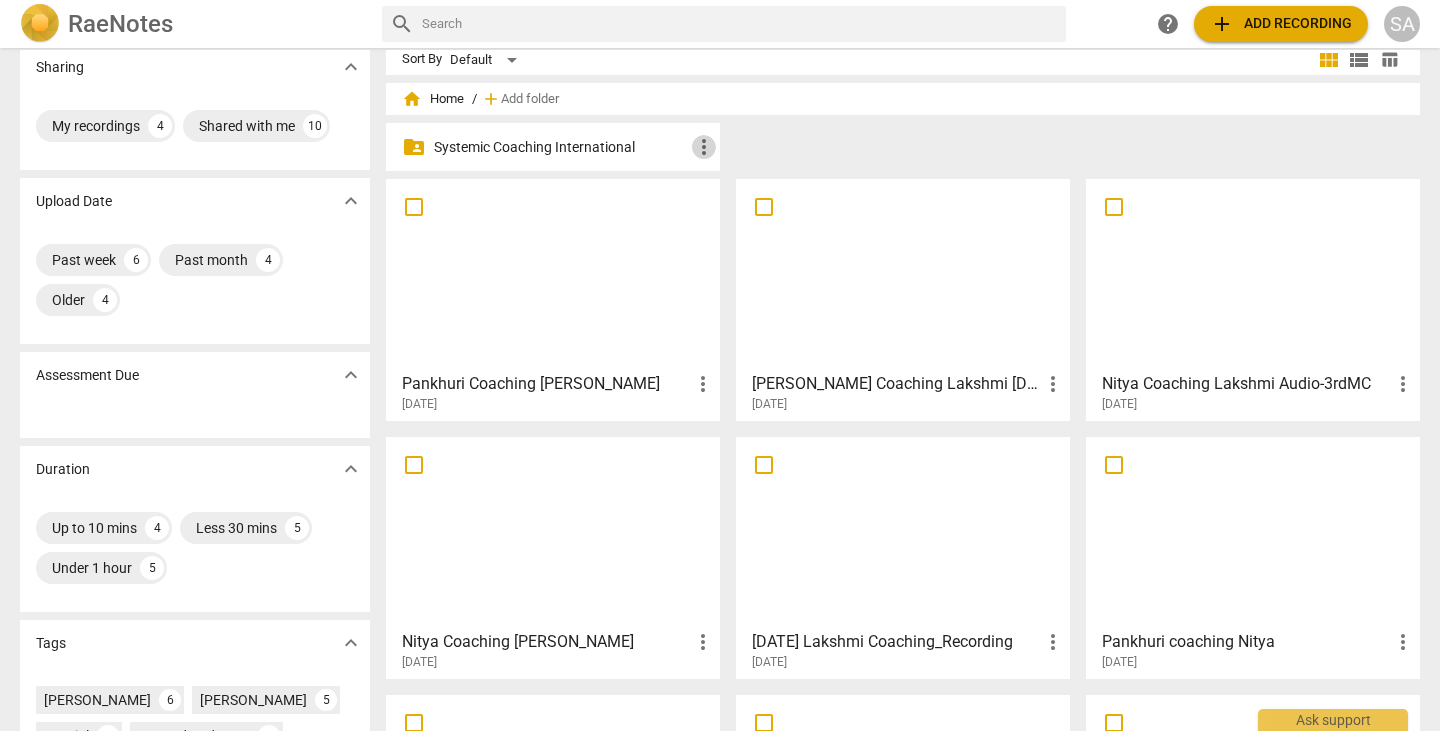 click on "more_vert" at bounding box center [704, 147] 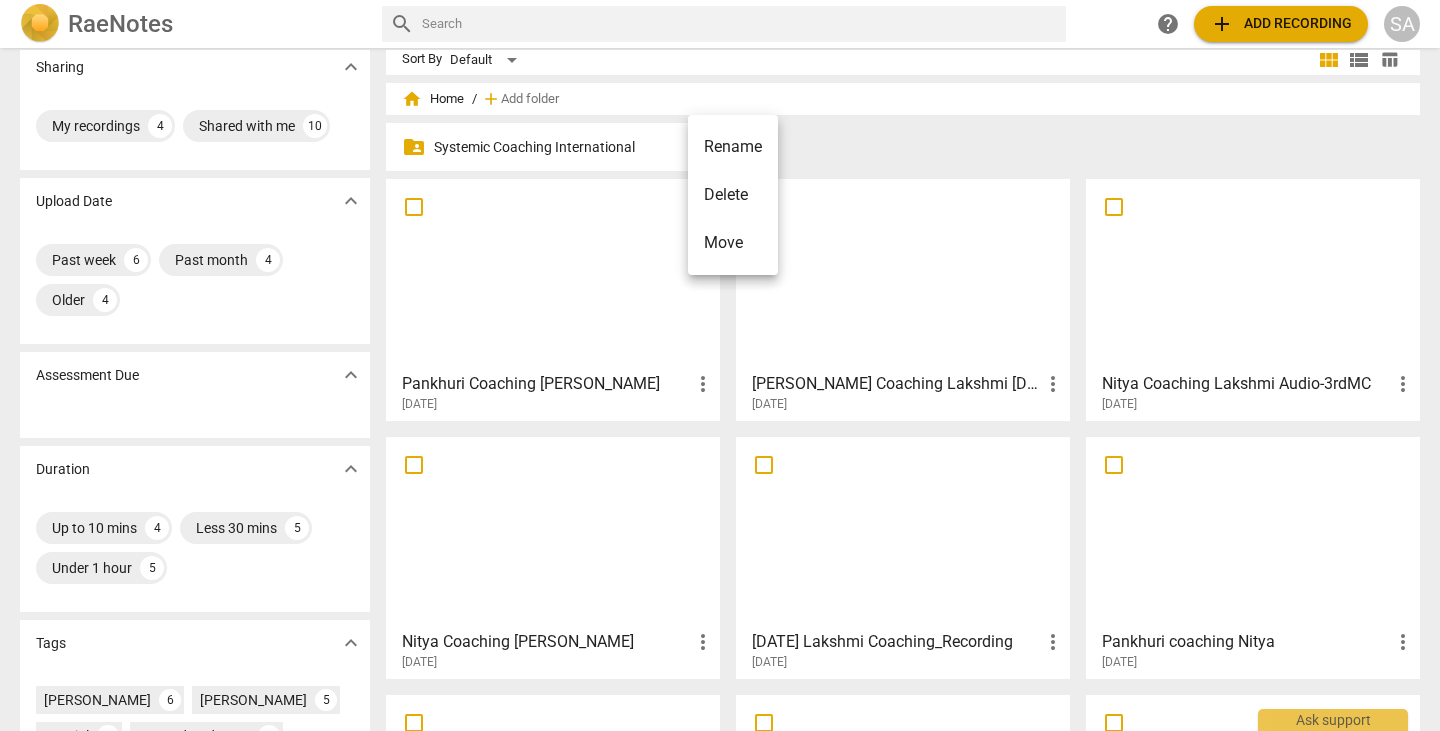click at bounding box center (720, 365) 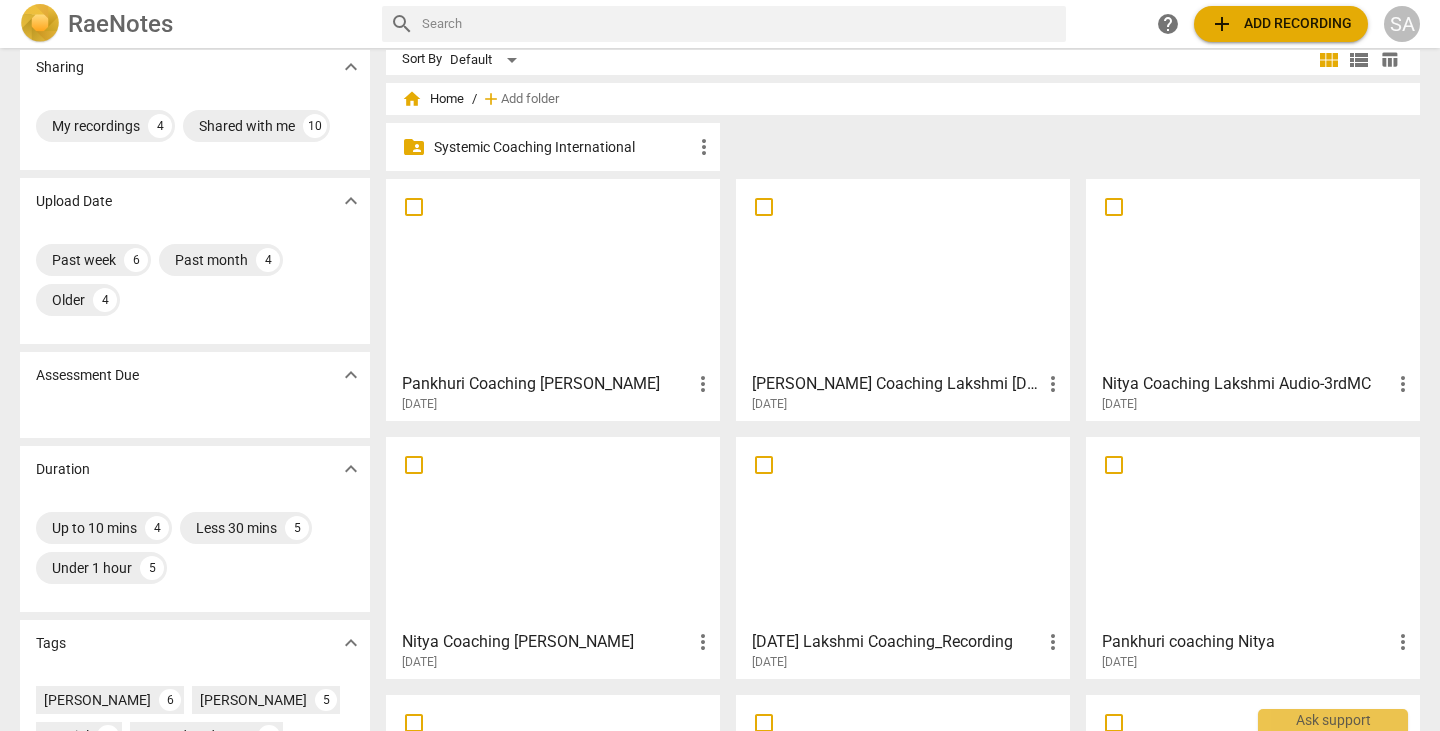 click on "Systemic Coaching International" at bounding box center (563, 147) 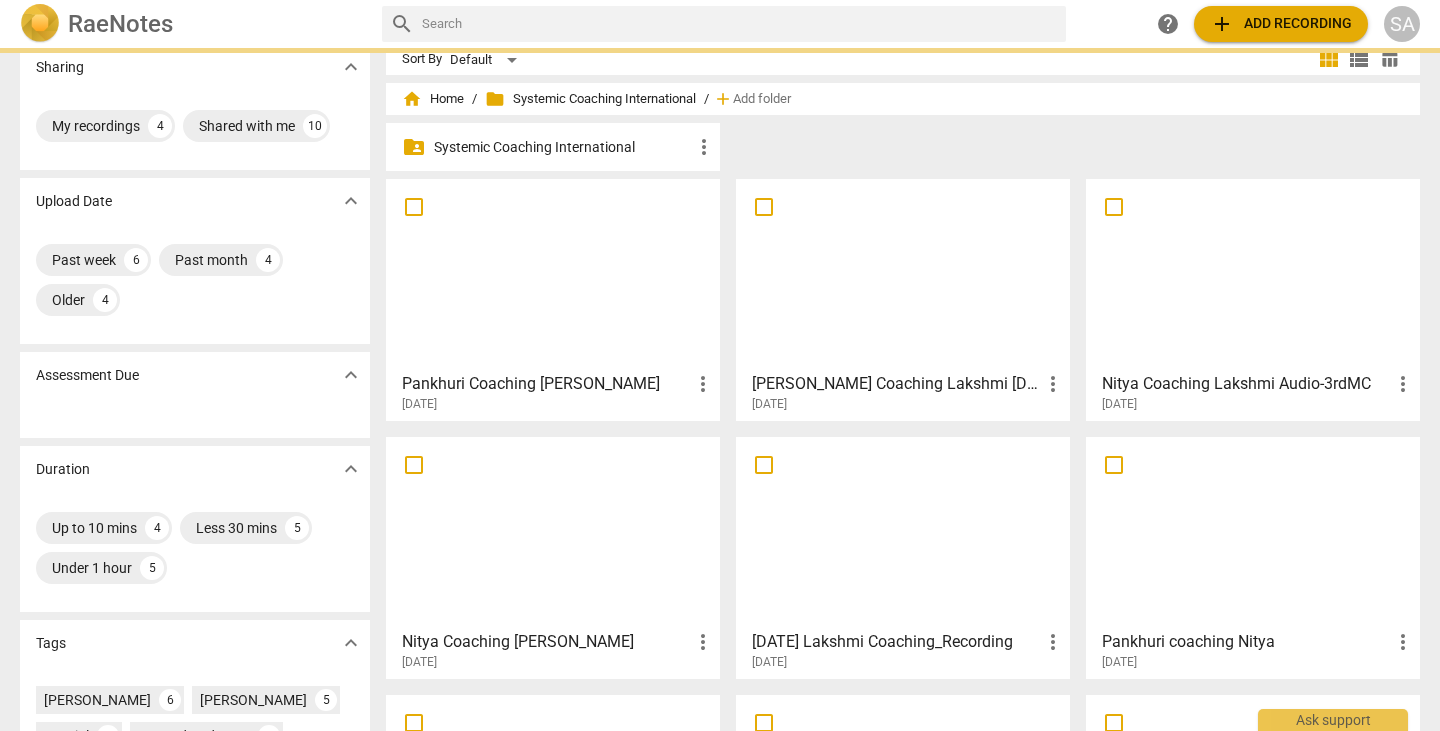 scroll, scrollTop: 0, scrollLeft: 0, axis: both 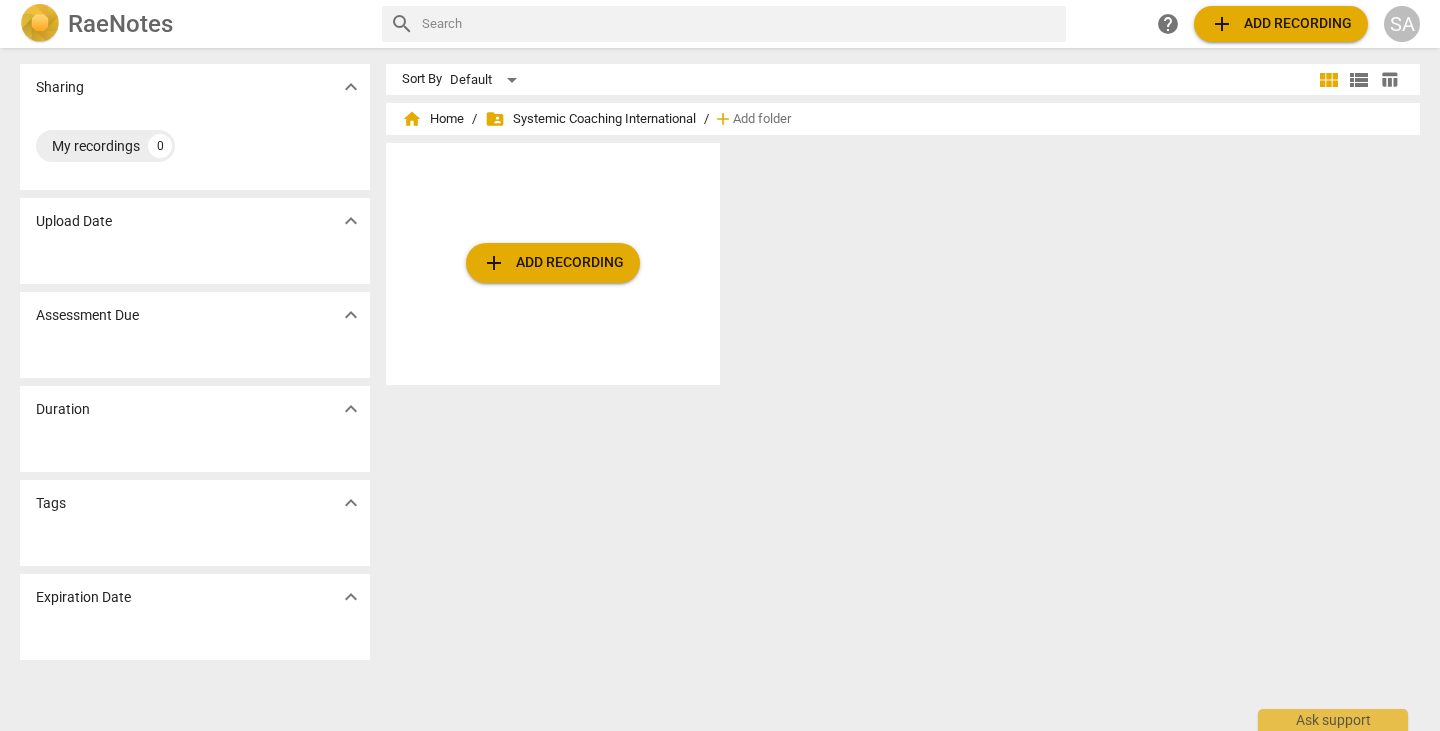 click on "folder_shared Systemic Coaching International" at bounding box center (590, 119) 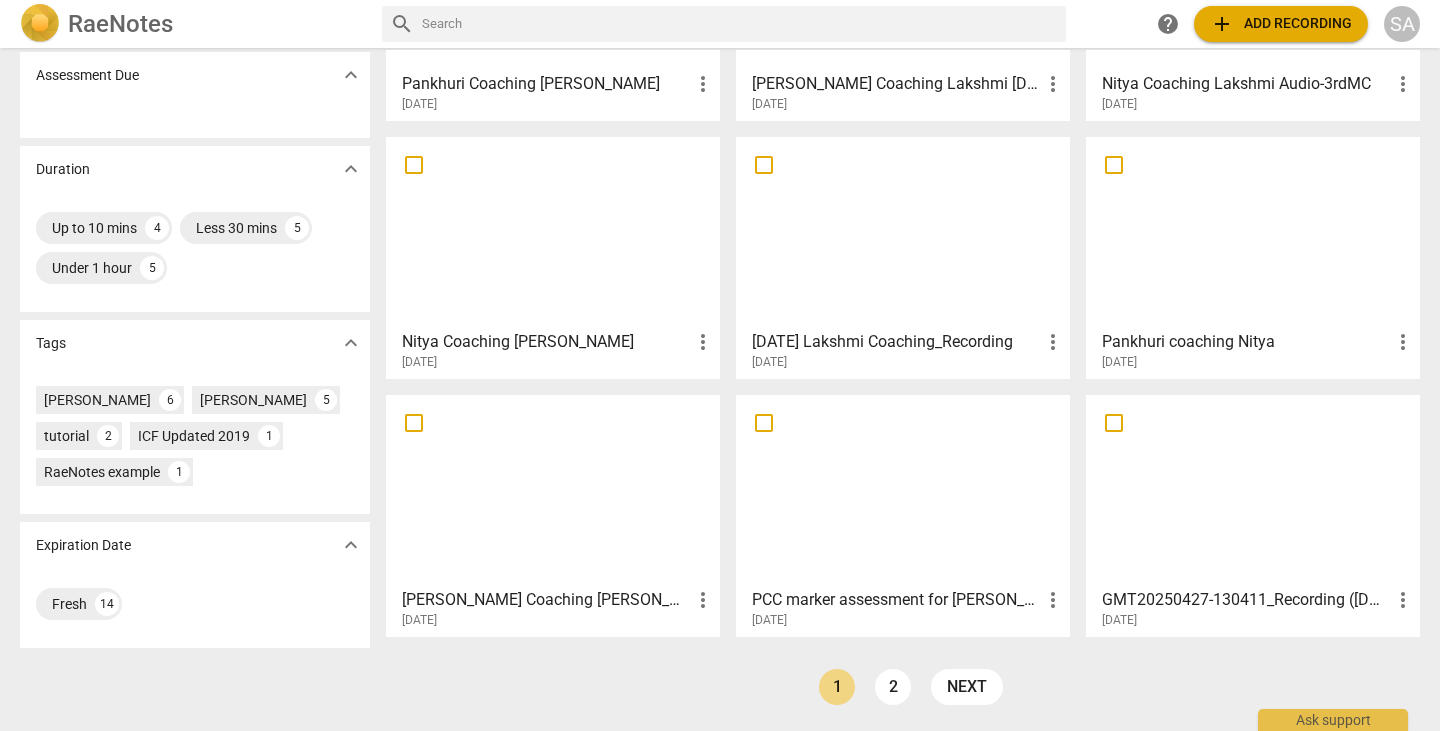 scroll, scrollTop: 220, scrollLeft: 0, axis: vertical 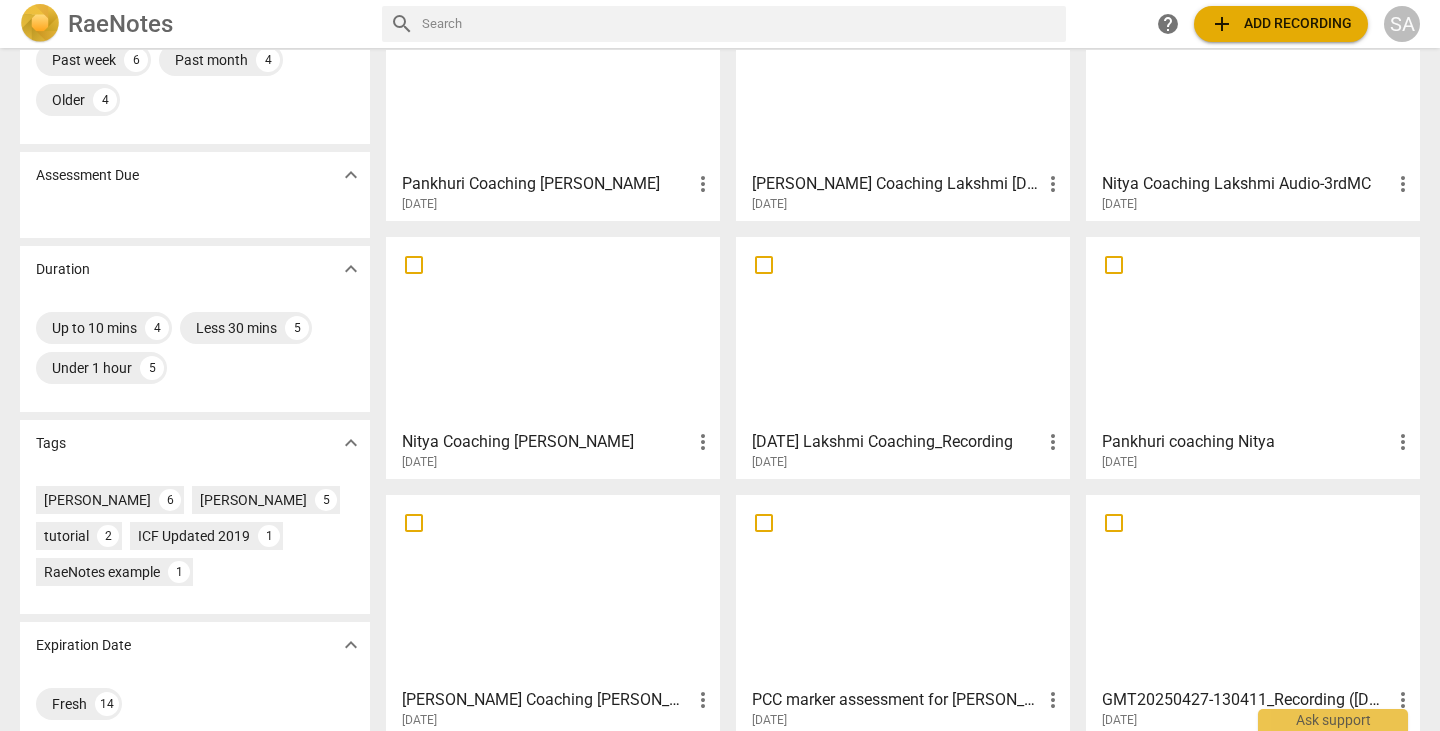 click on "[DATE]" at bounding box center [1258, 204] 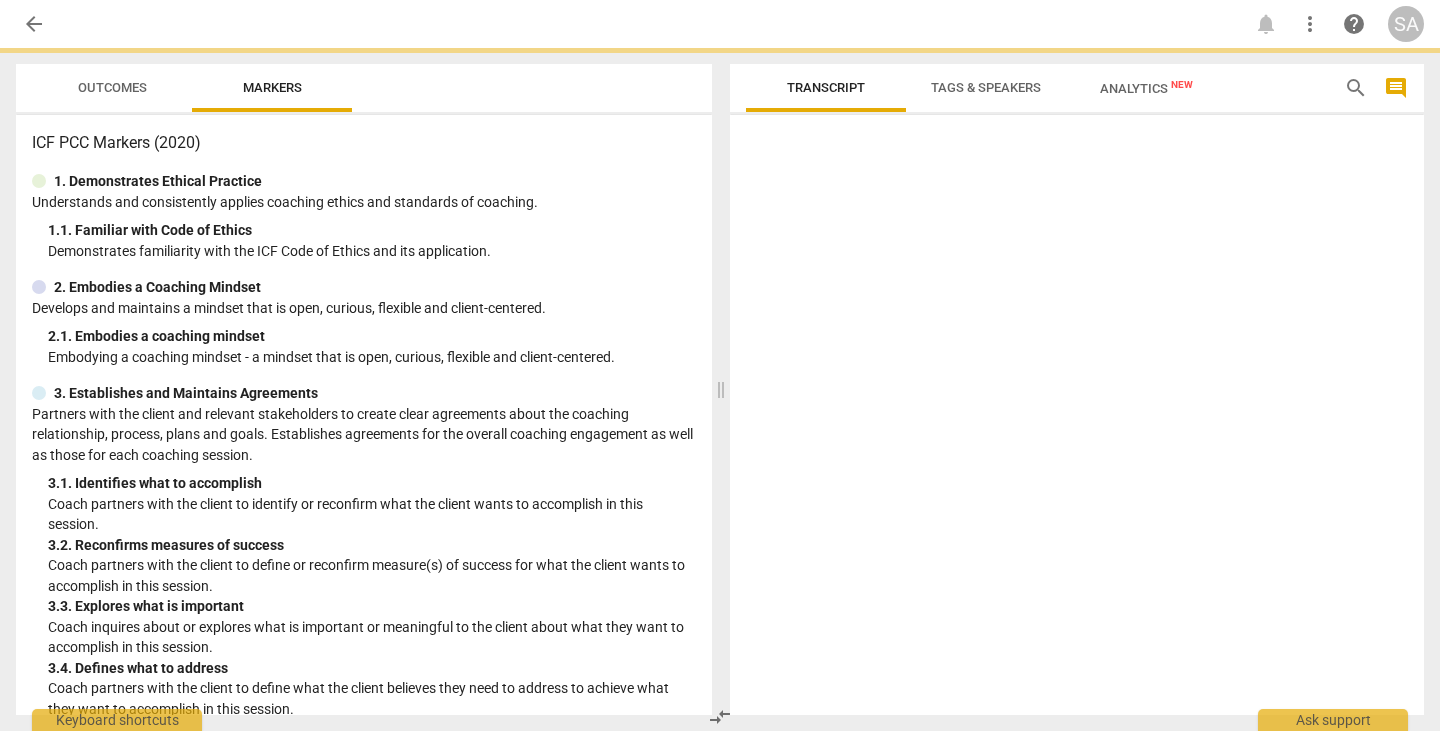 click at bounding box center (1077, 419) 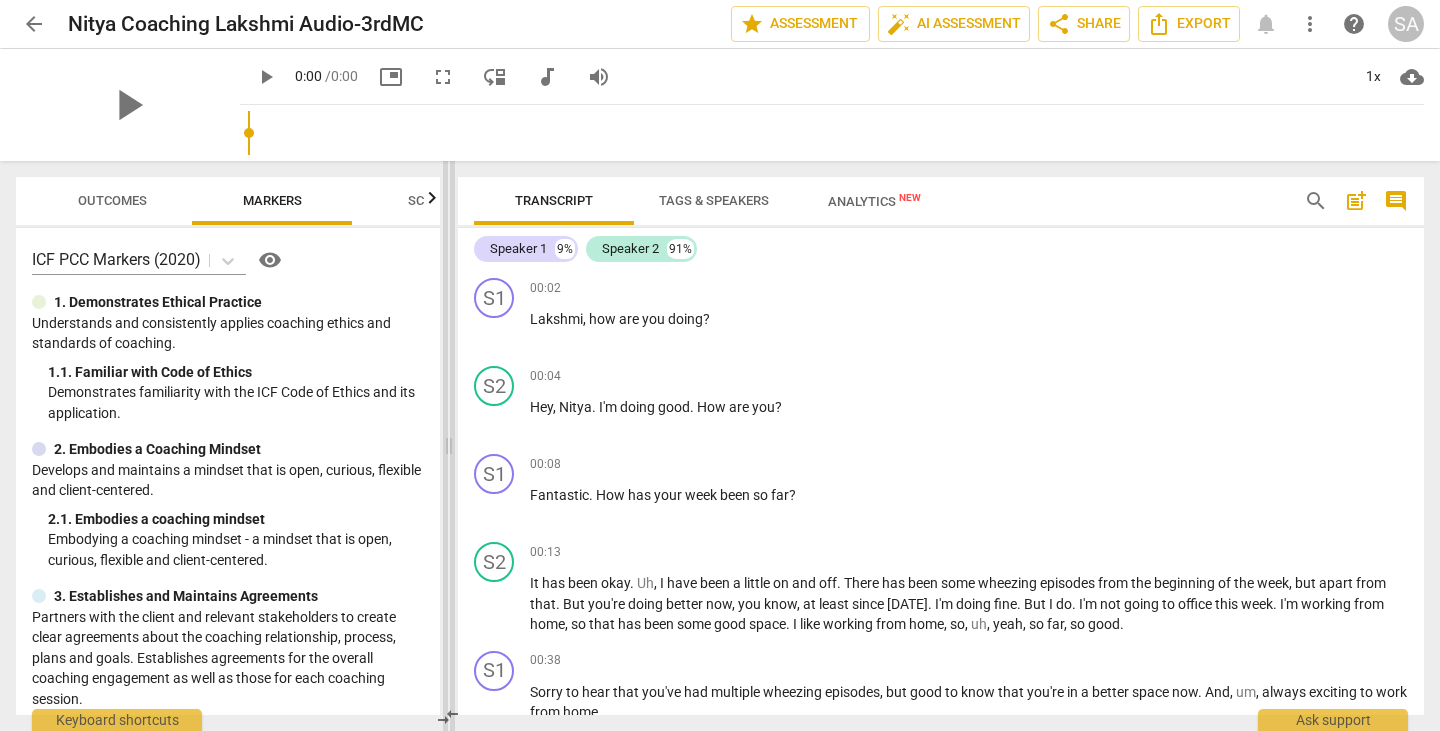 drag, startPoint x: 719, startPoint y: 393, endPoint x: 448, endPoint y: 391, distance: 271.0074 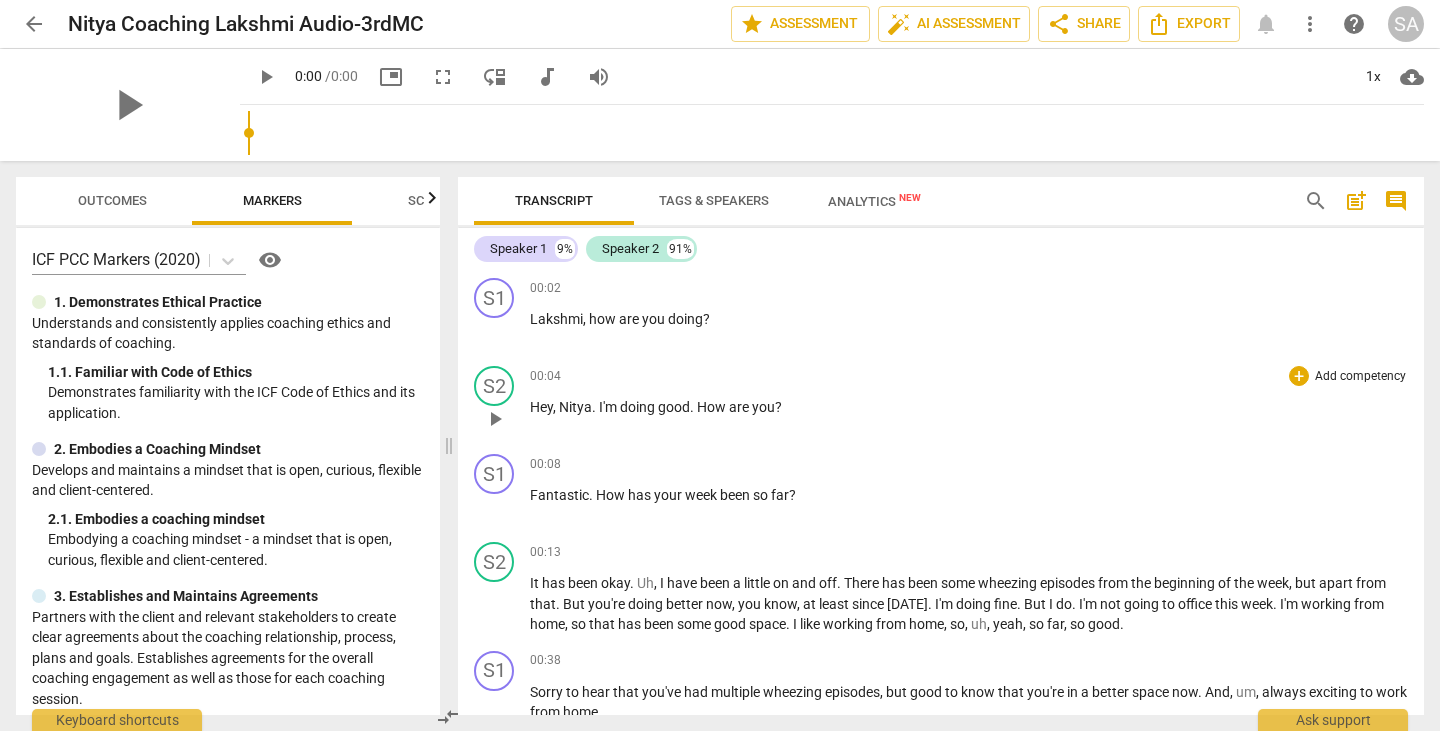 click on "00:04 + Add competency keyboard_arrow_right Hey ,   [PERSON_NAME] .   I'm   doing   good .   How   are   you ?" at bounding box center (969, 402) 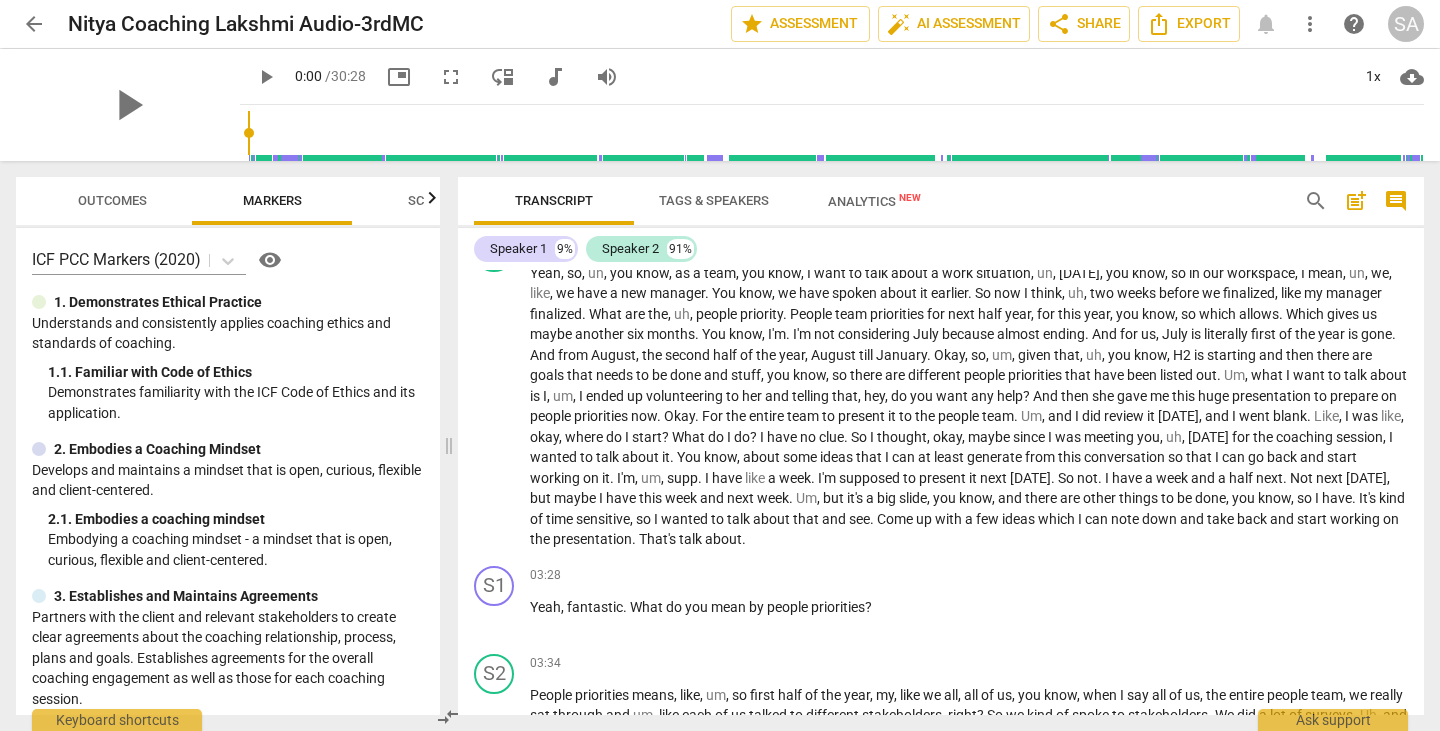 scroll, scrollTop: 800, scrollLeft: 0, axis: vertical 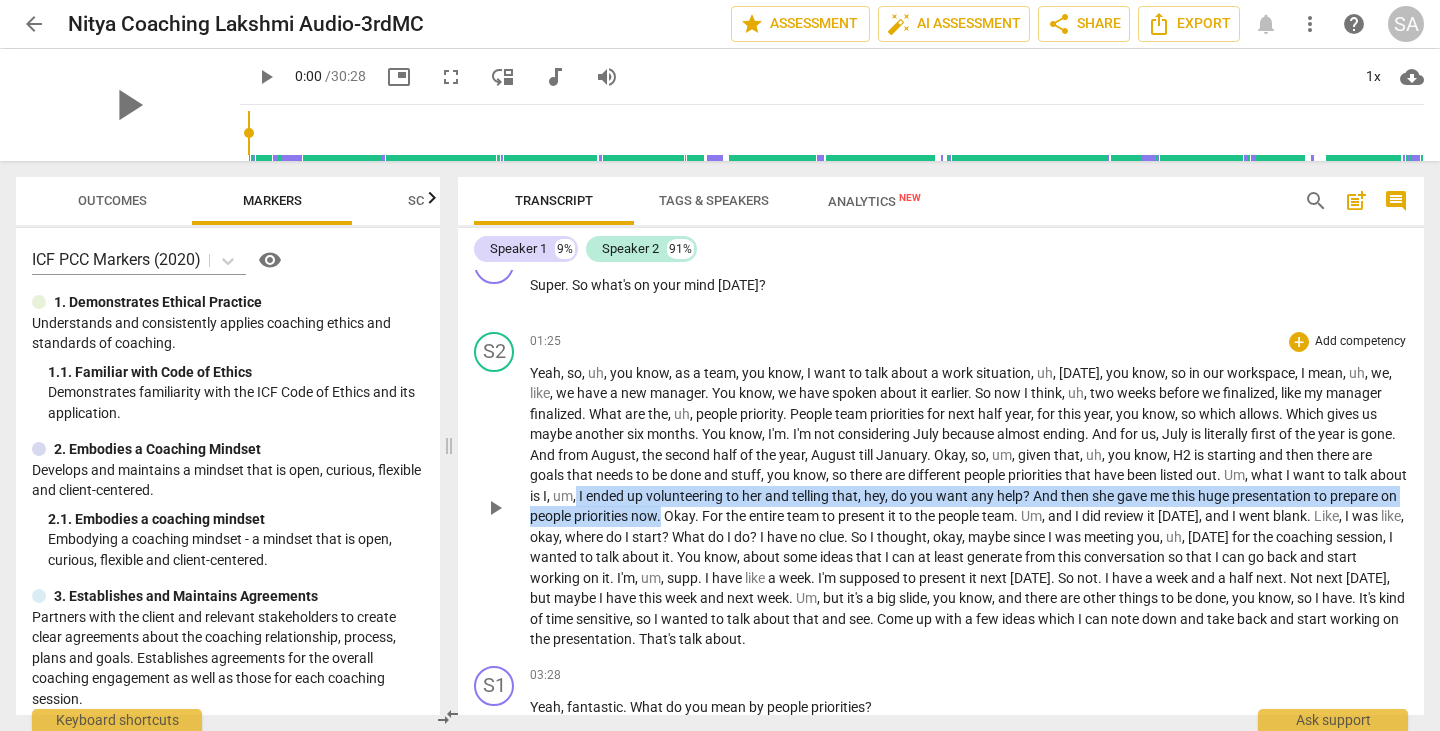 drag, startPoint x: 615, startPoint y: 492, endPoint x: 734, endPoint y: 507, distance: 119.94165 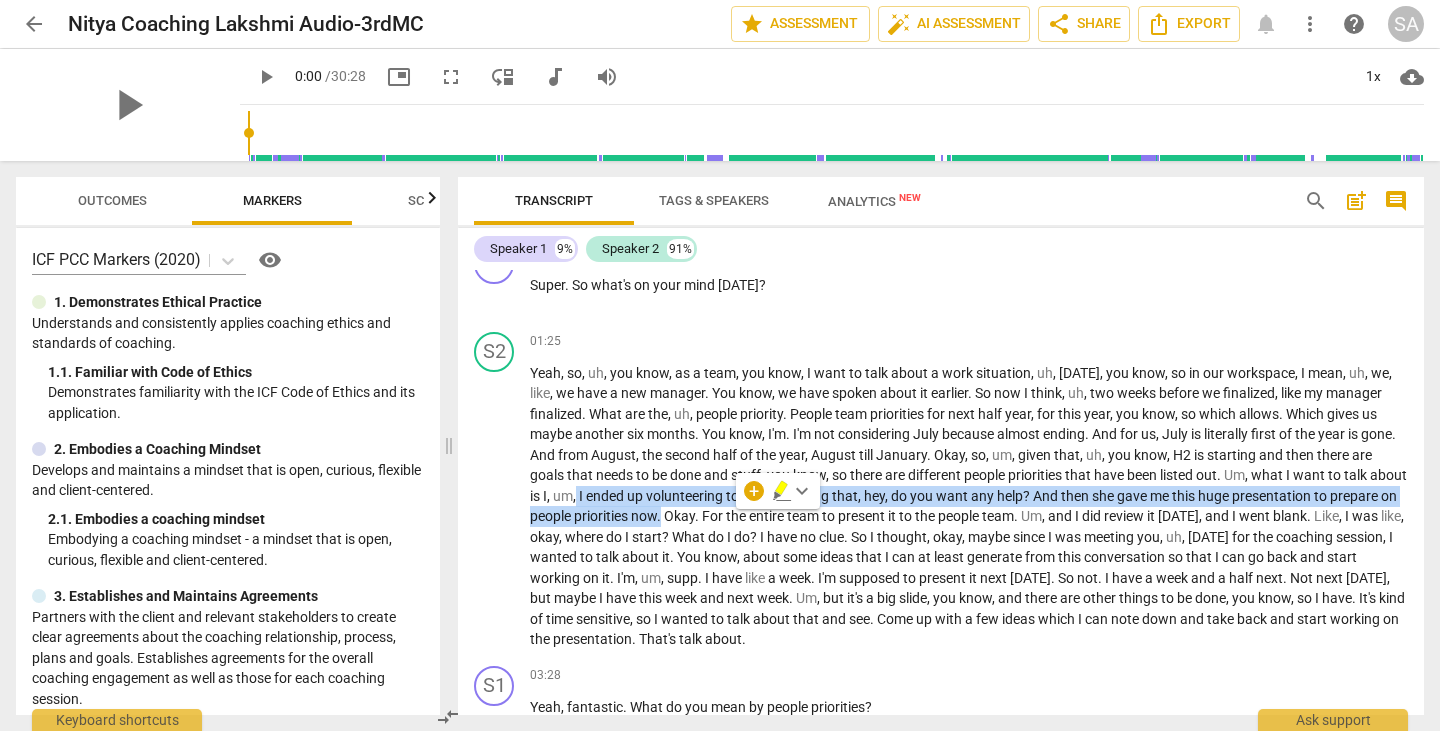 copy on "I   ended   up   volunteering   to   her   and   telling   that ,   hey ,   do   you   want   any   help ?   And   then   she   gave   me   this   huge   presentation   to   prepare   on   people   priorities   now ." 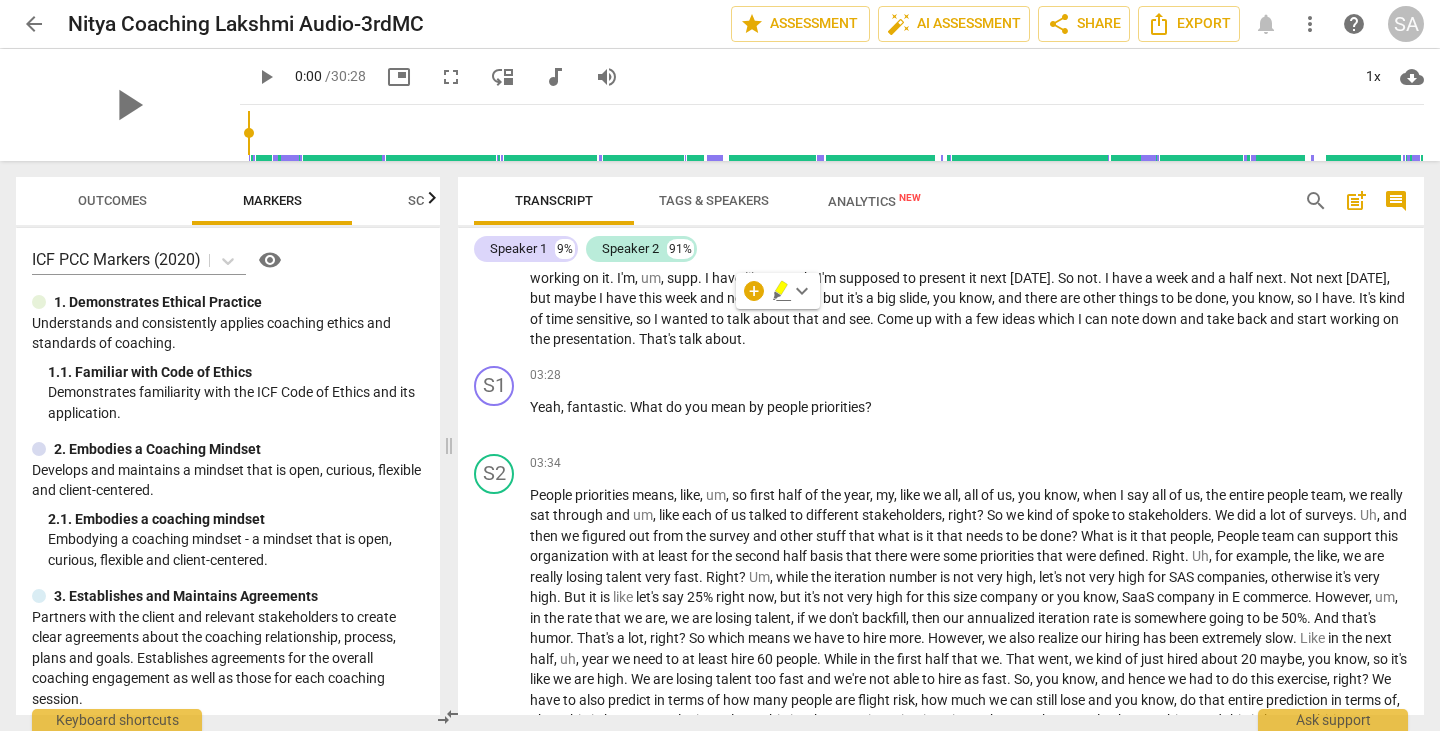 scroll, scrollTop: 1000, scrollLeft: 0, axis: vertical 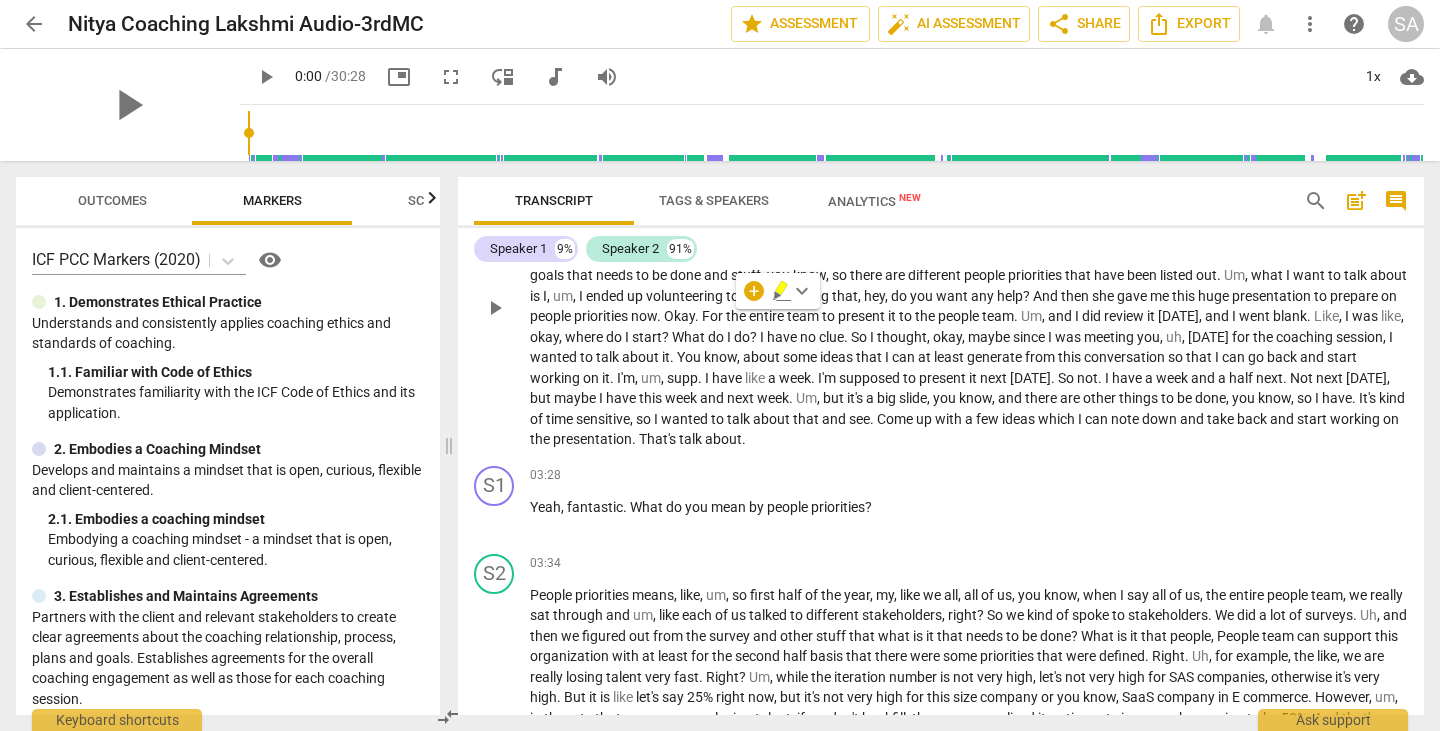 drag, startPoint x: 700, startPoint y: 336, endPoint x: 987, endPoint y: 332, distance: 287.02786 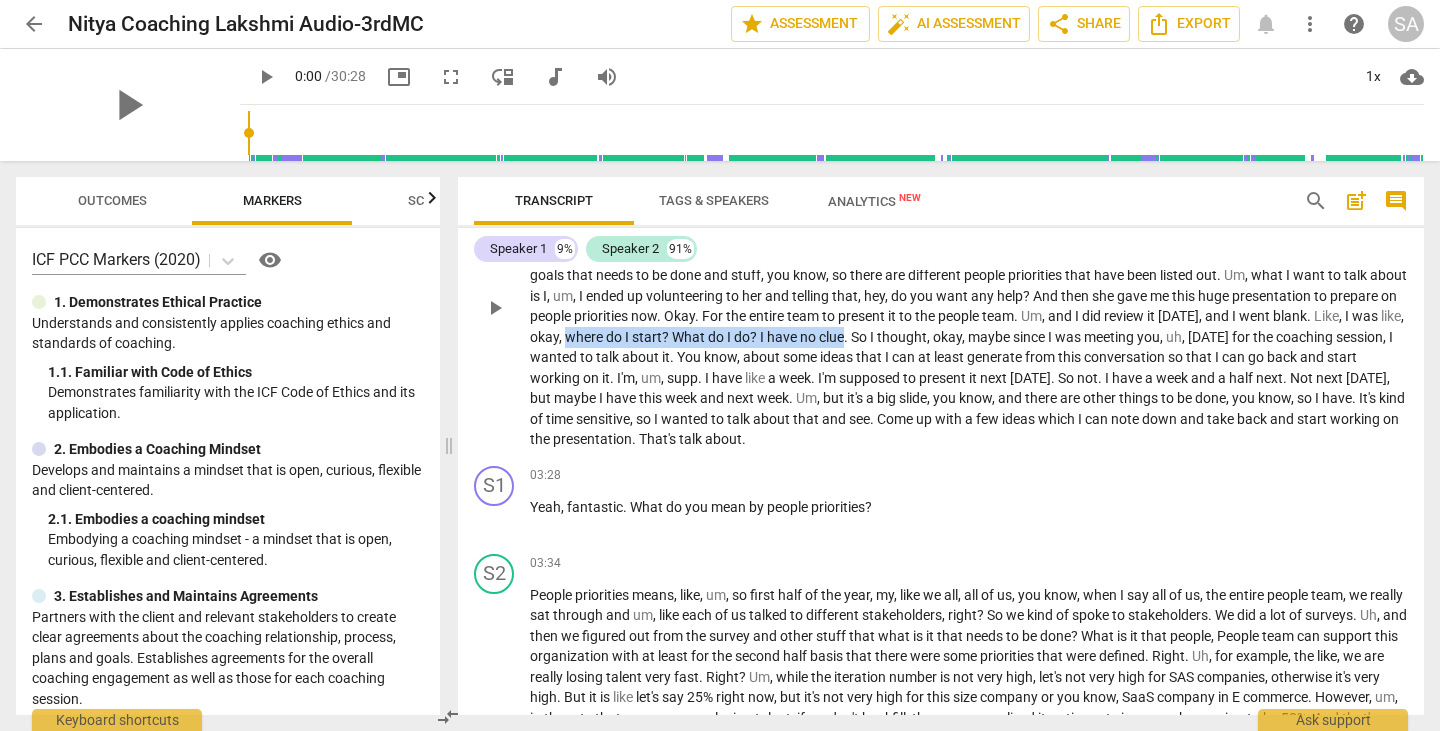 drag, startPoint x: 704, startPoint y: 331, endPoint x: 980, endPoint y: 334, distance: 276.0163 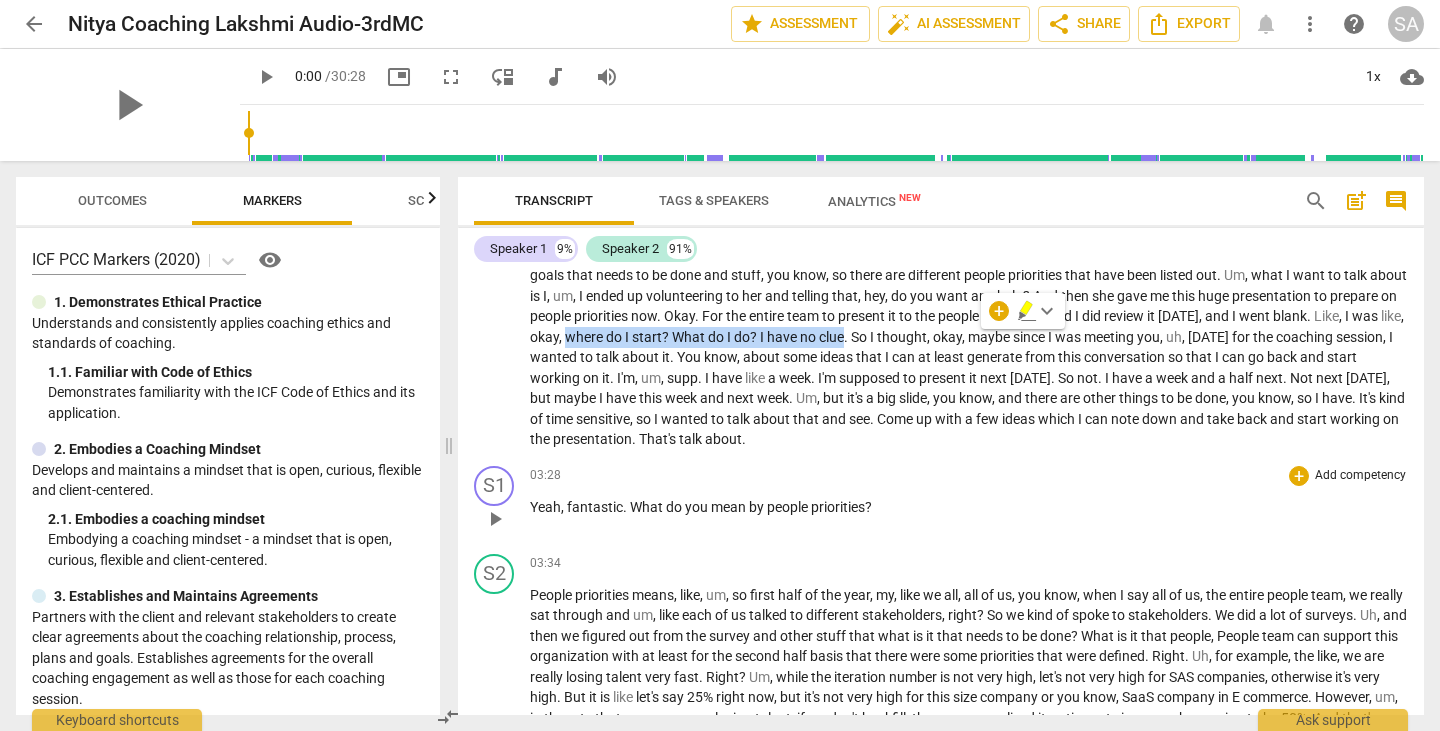 click on "03:28 + Add competency keyboard_arrow_right Yeah ,   fantastic .   What   do   you   mean   by   people   priorities ?" at bounding box center (969, 502) 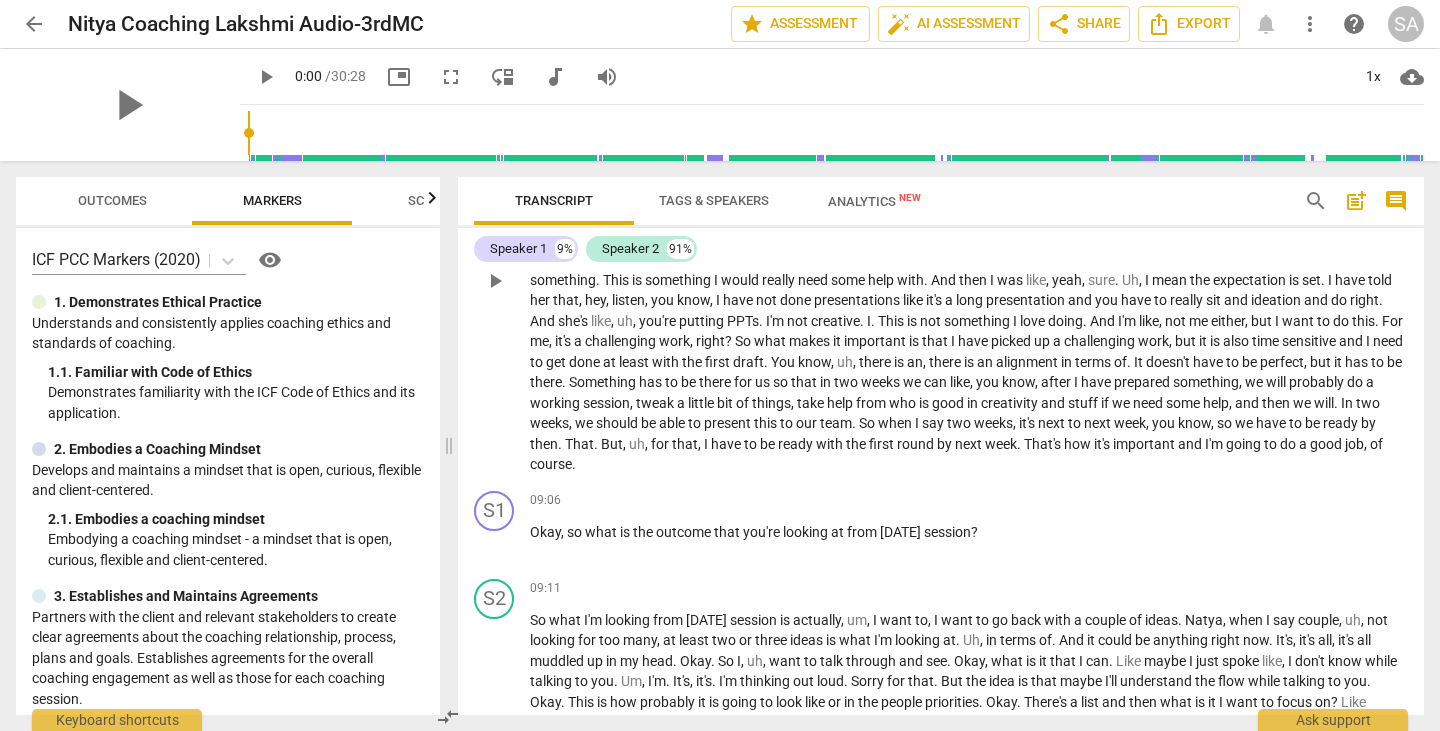 scroll, scrollTop: 2100, scrollLeft: 0, axis: vertical 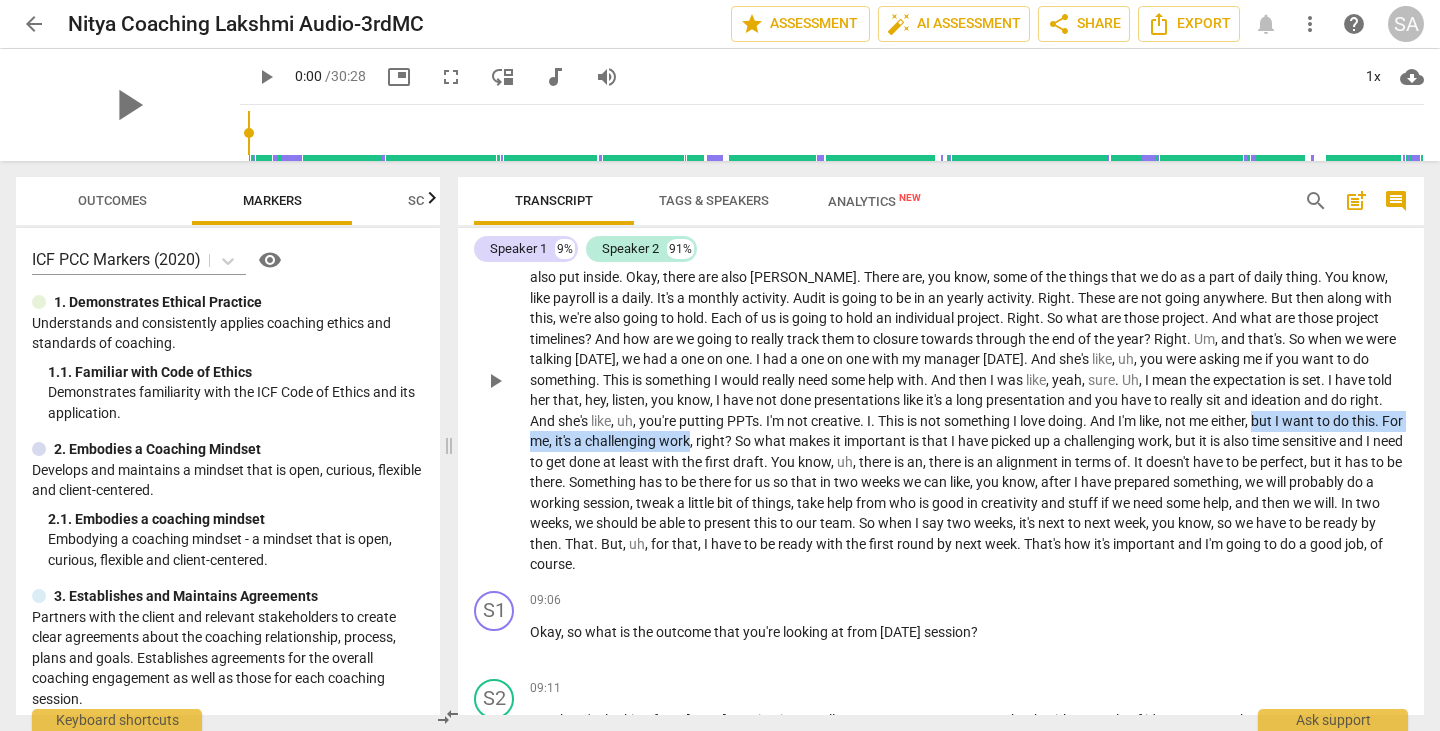 drag, startPoint x: 570, startPoint y: 458, endPoint x: 887, endPoint y: 459, distance: 317.0016 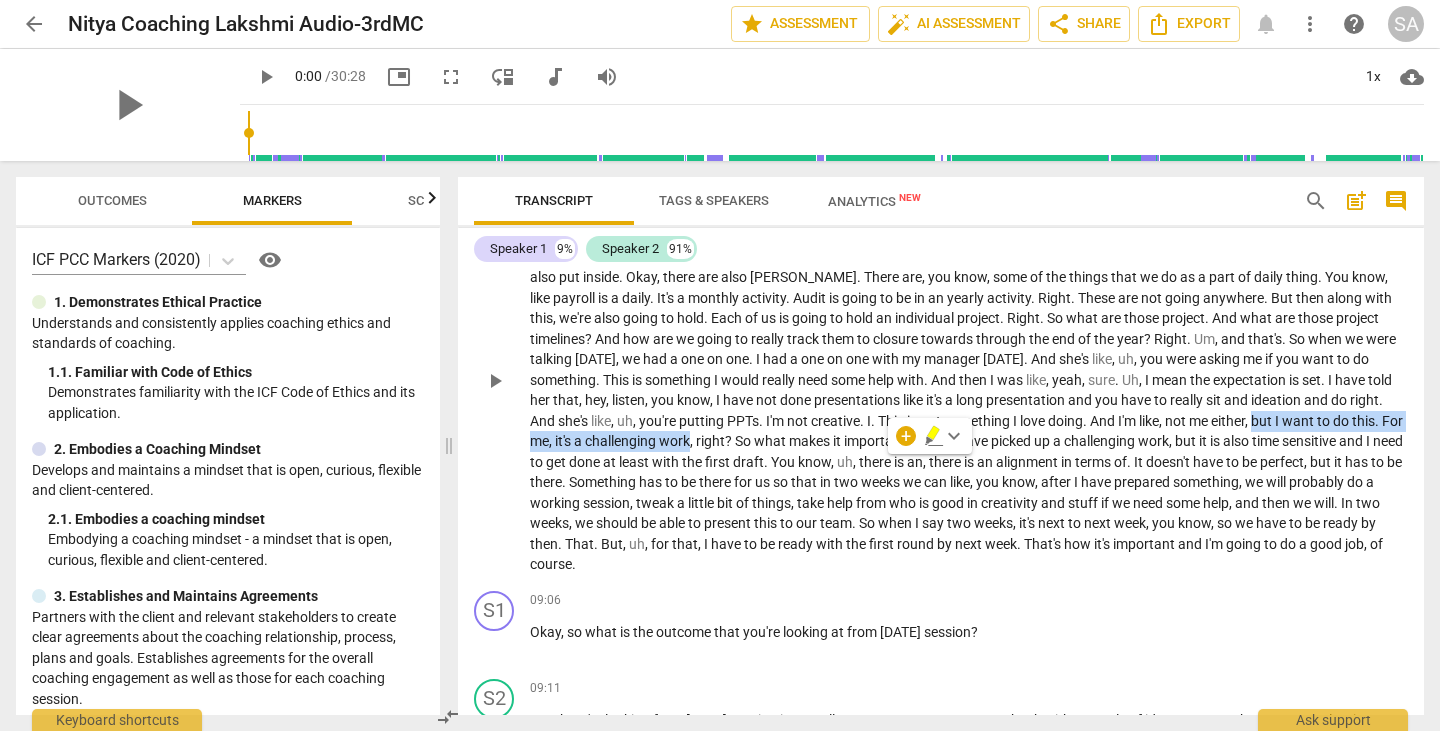 copy on "but   I   want   to   do   this .   For   me ,   it's   a   challenging   work" 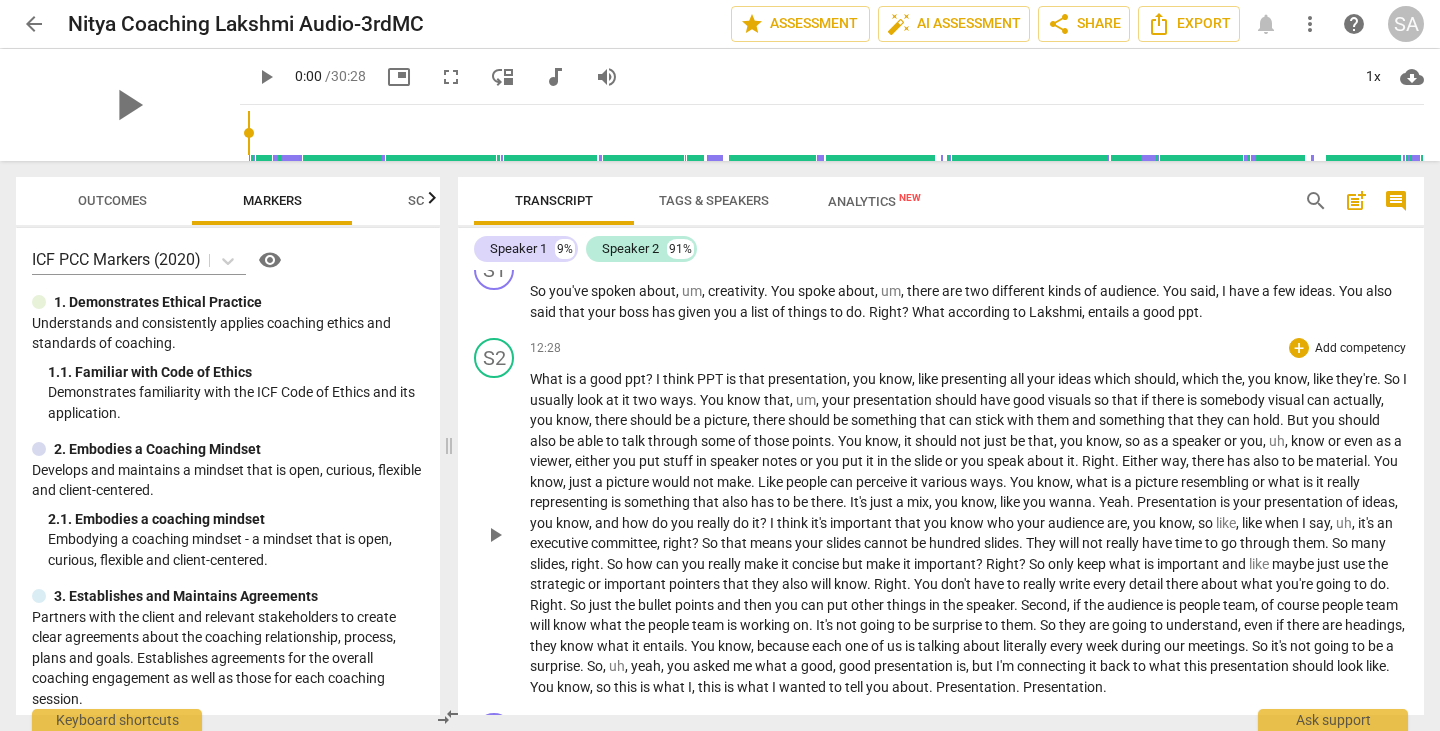 scroll, scrollTop: 3300, scrollLeft: 0, axis: vertical 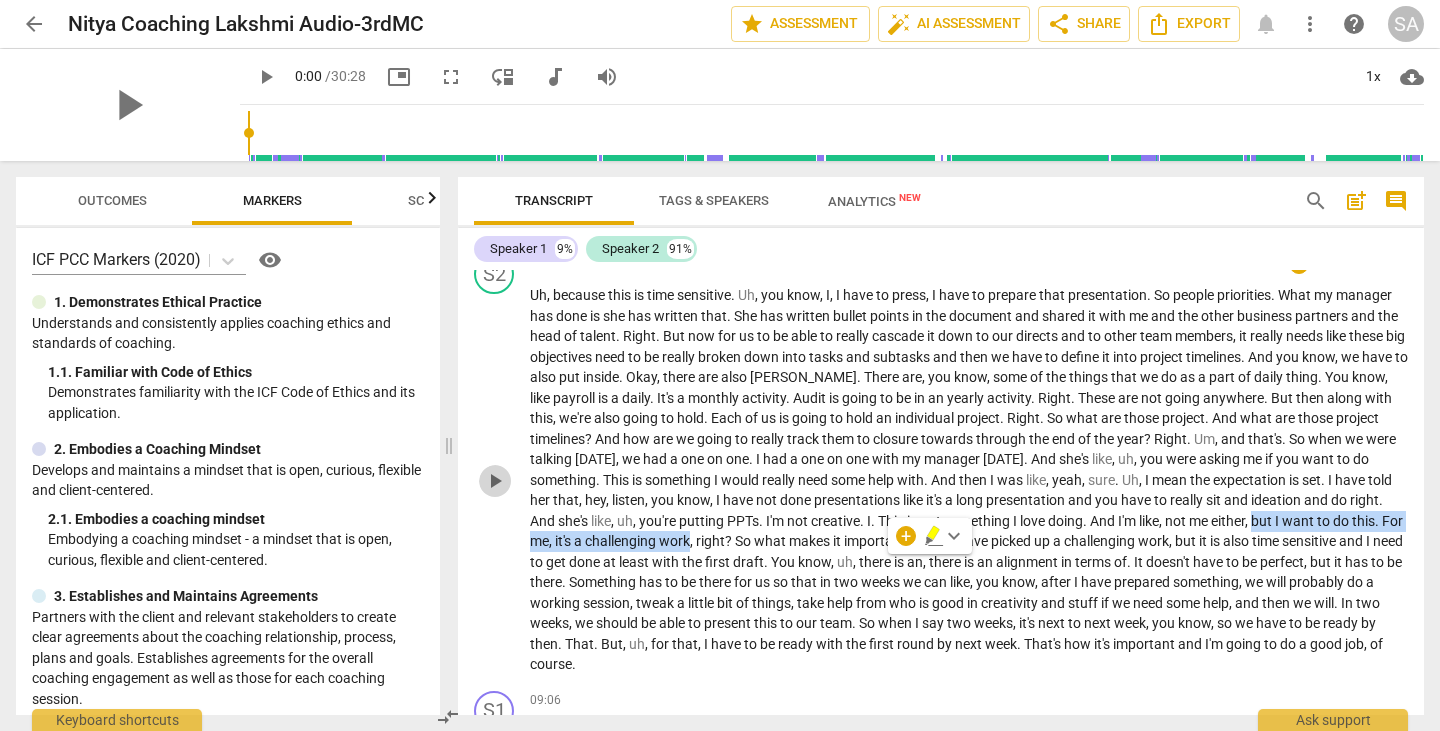 click on "play_arrow" at bounding box center [495, 481] 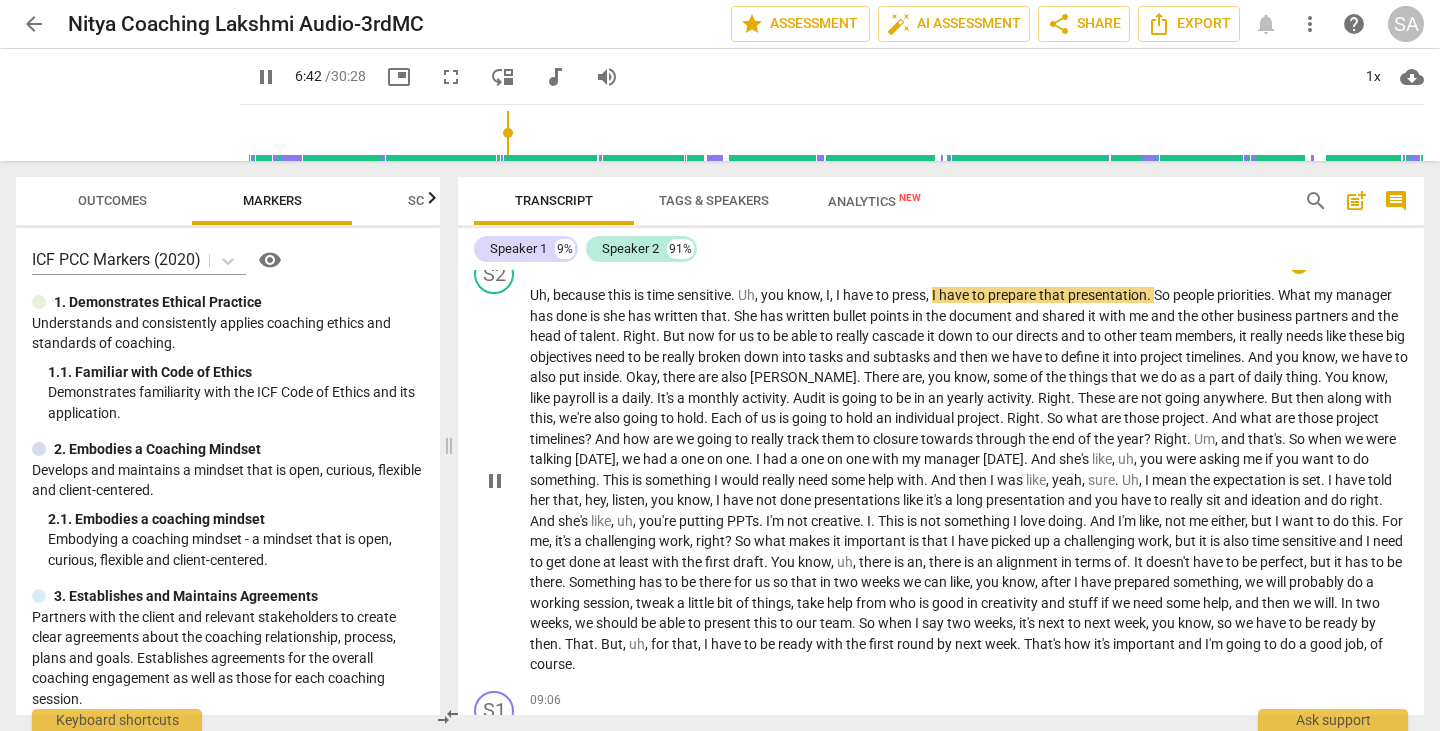 click on "06:37 + Add competency keyboard_arrow_right" at bounding box center [969, 264] 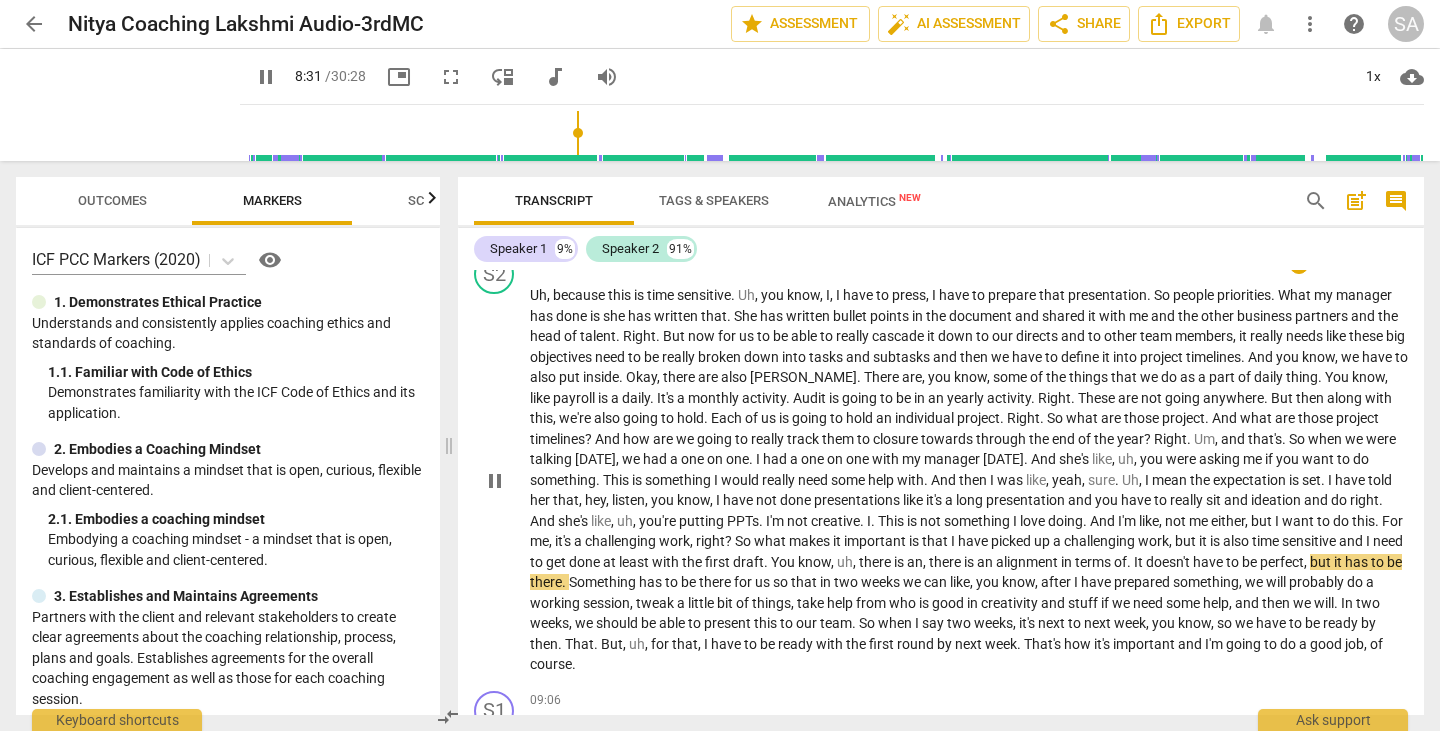 drag, startPoint x: 494, startPoint y: 502, endPoint x: 524, endPoint y: 522, distance: 36.05551 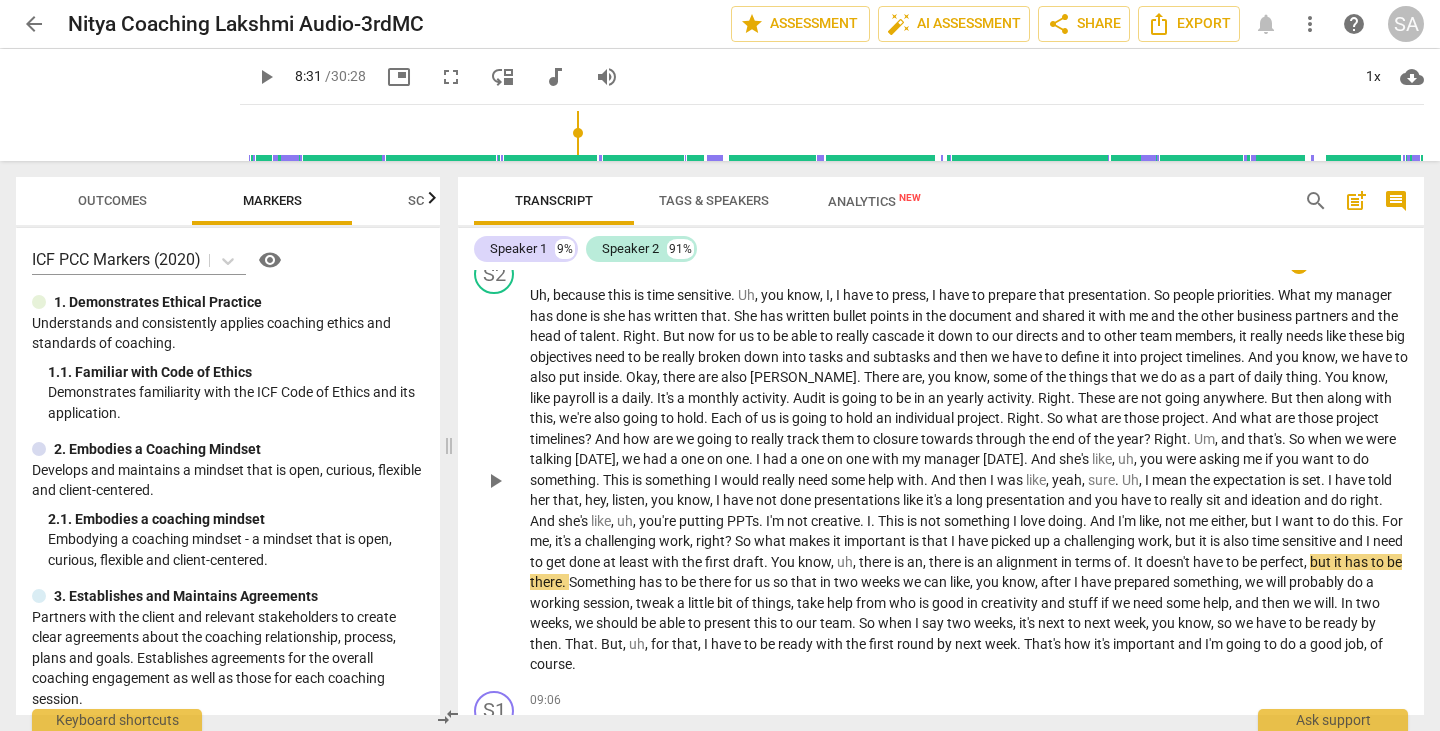 click on "play_arrow" at bounding box center (495, 481) 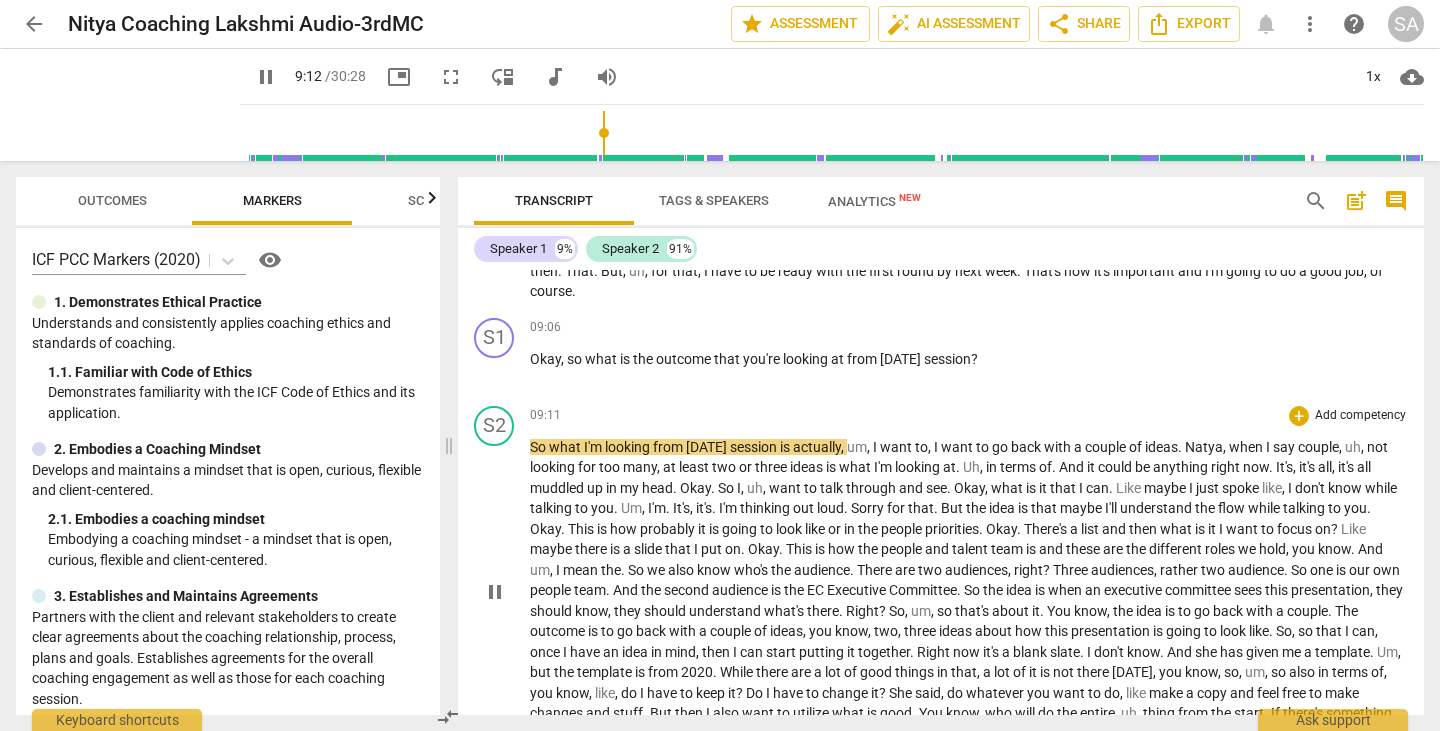 scroll, scrollTop: 2273, scrollLeft: 0, axis: vertical 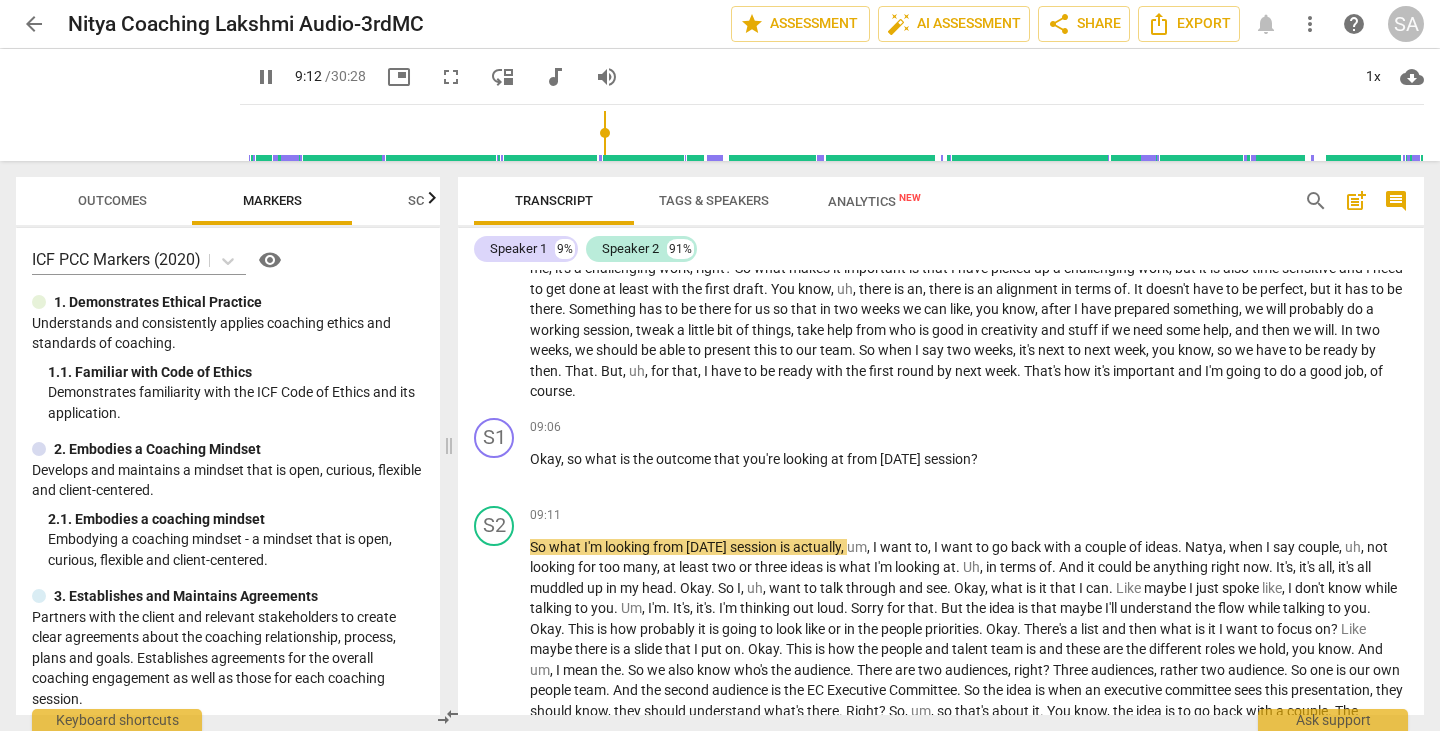 click on "Uh ,   because   this   is   time   sensitive .   Uh ,   you   know ,   I ,   I   have   to   press ,   I   have   to   prepare   that   presentation .   So   people   priorities .   What   my   manager   has   done   is   she   has   written   that .   She   has   written   bullet   points   in   the   document   and   shared   it   with   me   and   the   other   business   partners   and   the   head   of   talent .   Right .   But   now   for   us   to   be   able   to   really   cascade   it   down   to   our   directs   and   to   other   team   members ,   it   really   needs   like   these   big   objectives   need   to   be   really   broken   down   into   tasks   and   subtasks   and   then   we   have   to   define   it   into   project   timelines .   And   you   know ,   we   have   to   also   put   inside .   Okay ,   there   are   also   [PERSON_NAME] .   There   are ,   you   know ,   some   of   the   things   that   we   do   as   a   part   of   daily   thing .   You   know ,   like   payroll   is" at bounding box center [969, 207] 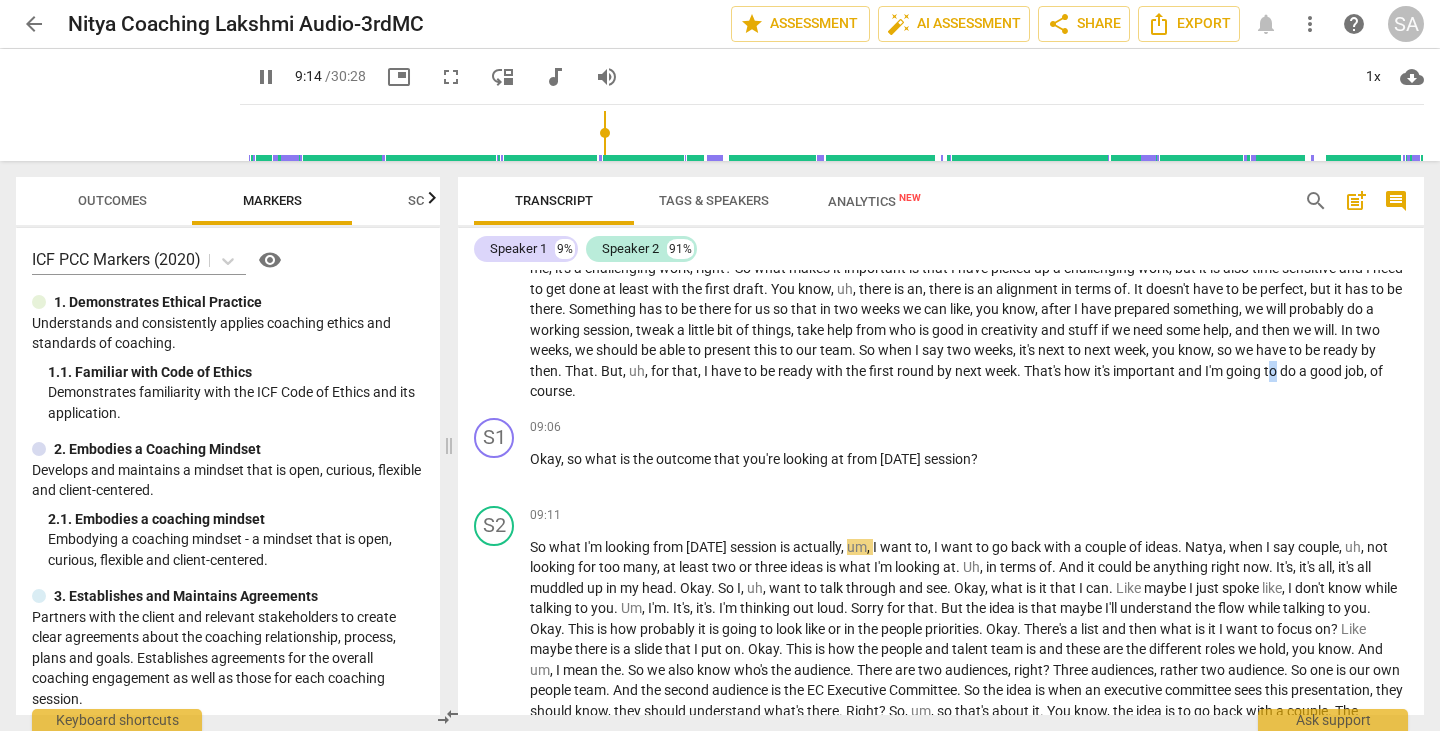 click on "to" at bounding box center (1272, 371) 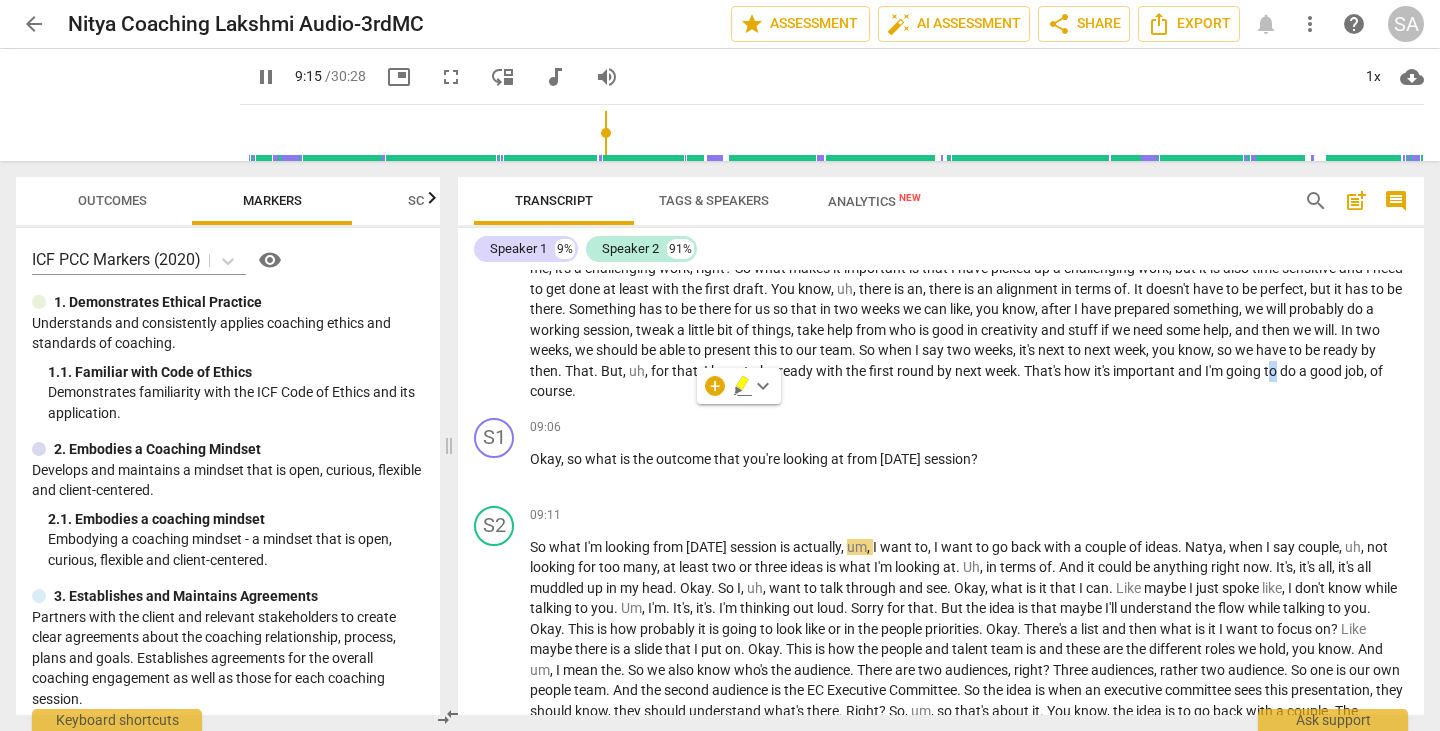 click on "play_arrow pause" at bounding box center [504, 208] 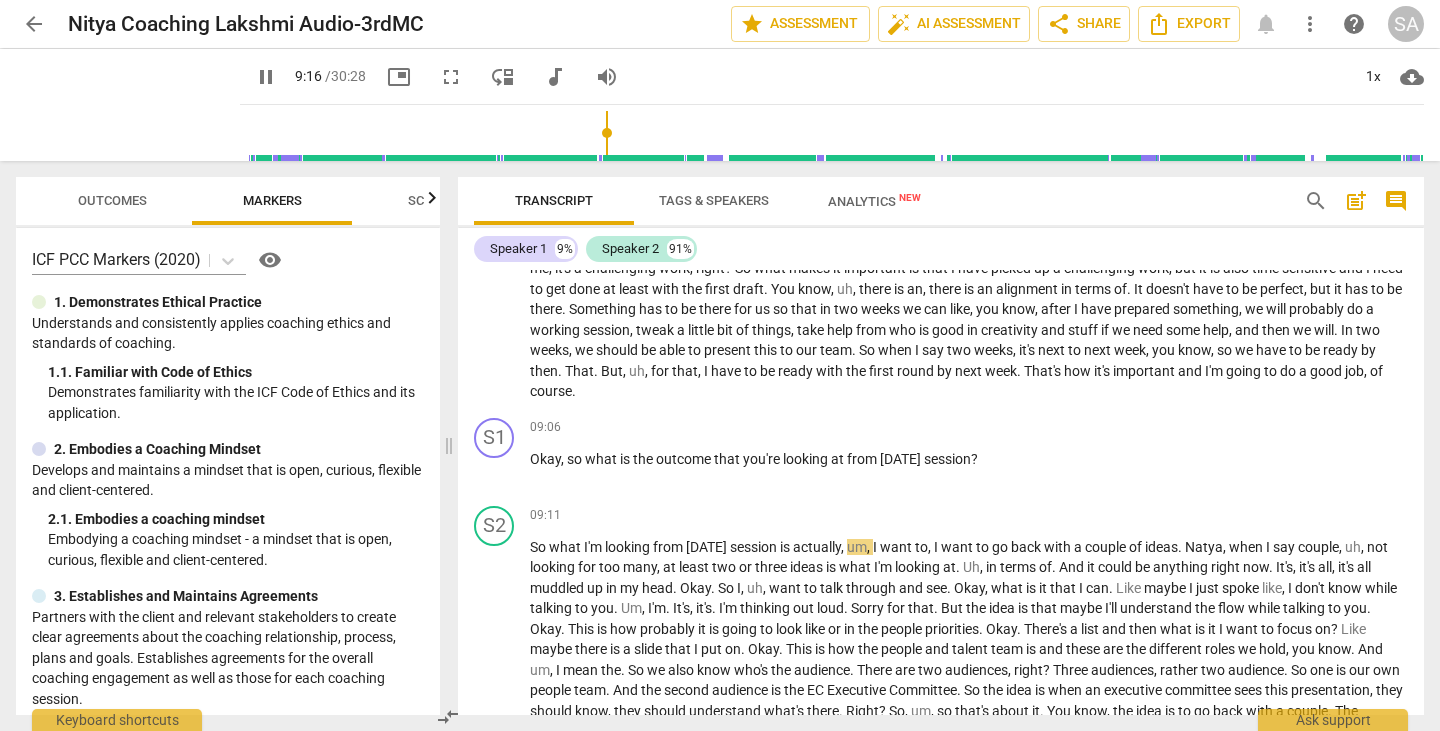 scroll, scrollTop: 2173, scrollLeft: 0, axis: vertical 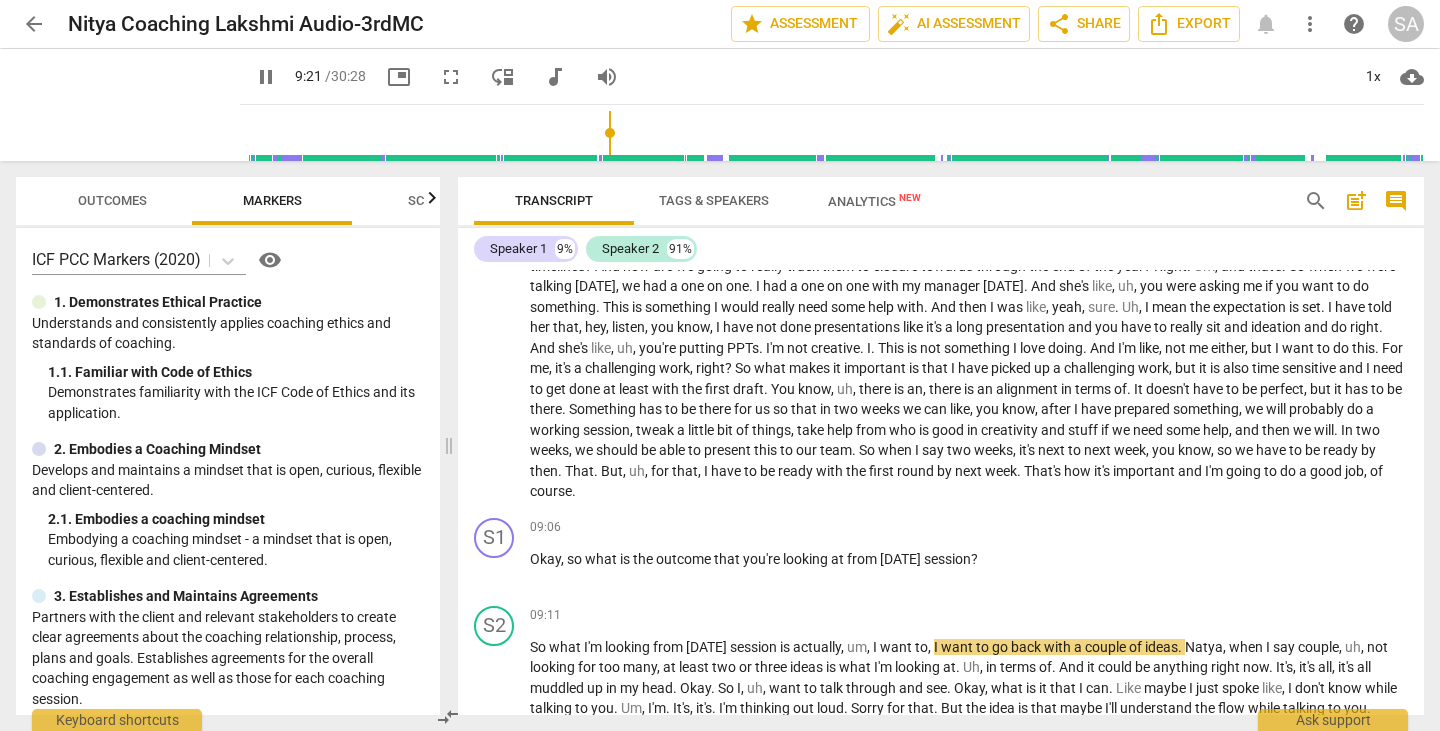 click on "pause" at bounding box center (495, 308) 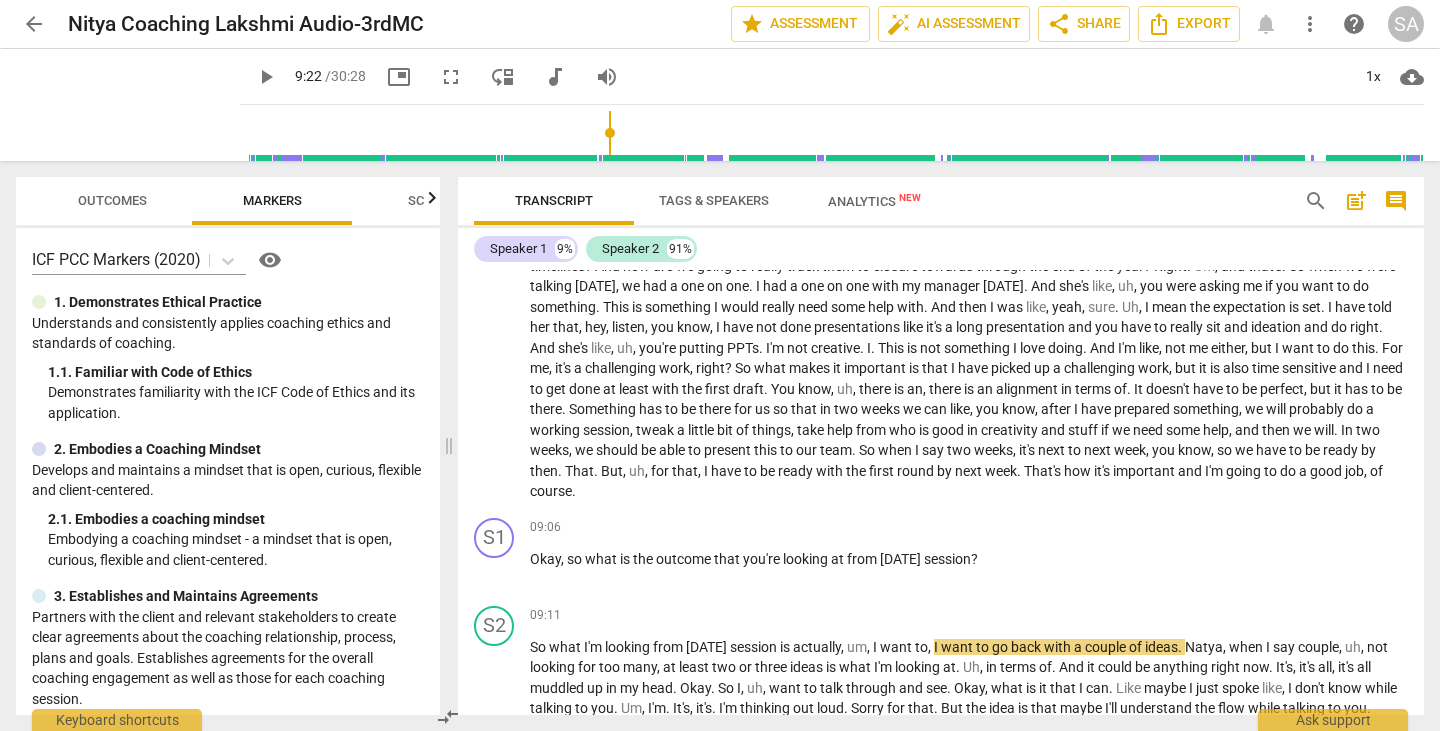 click on "play_arrow" at bounding box center [495, 308] 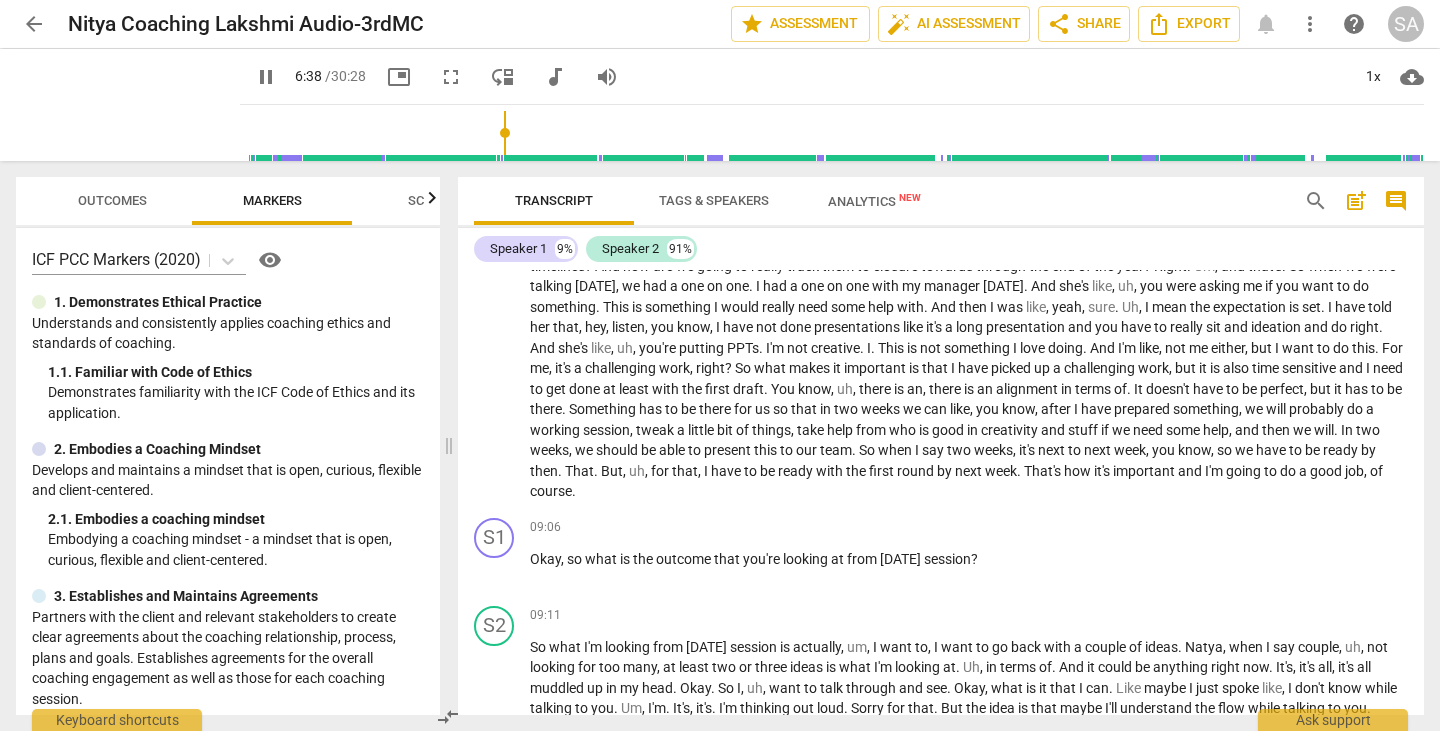 click on "to" at bounding box center [1297, 450] 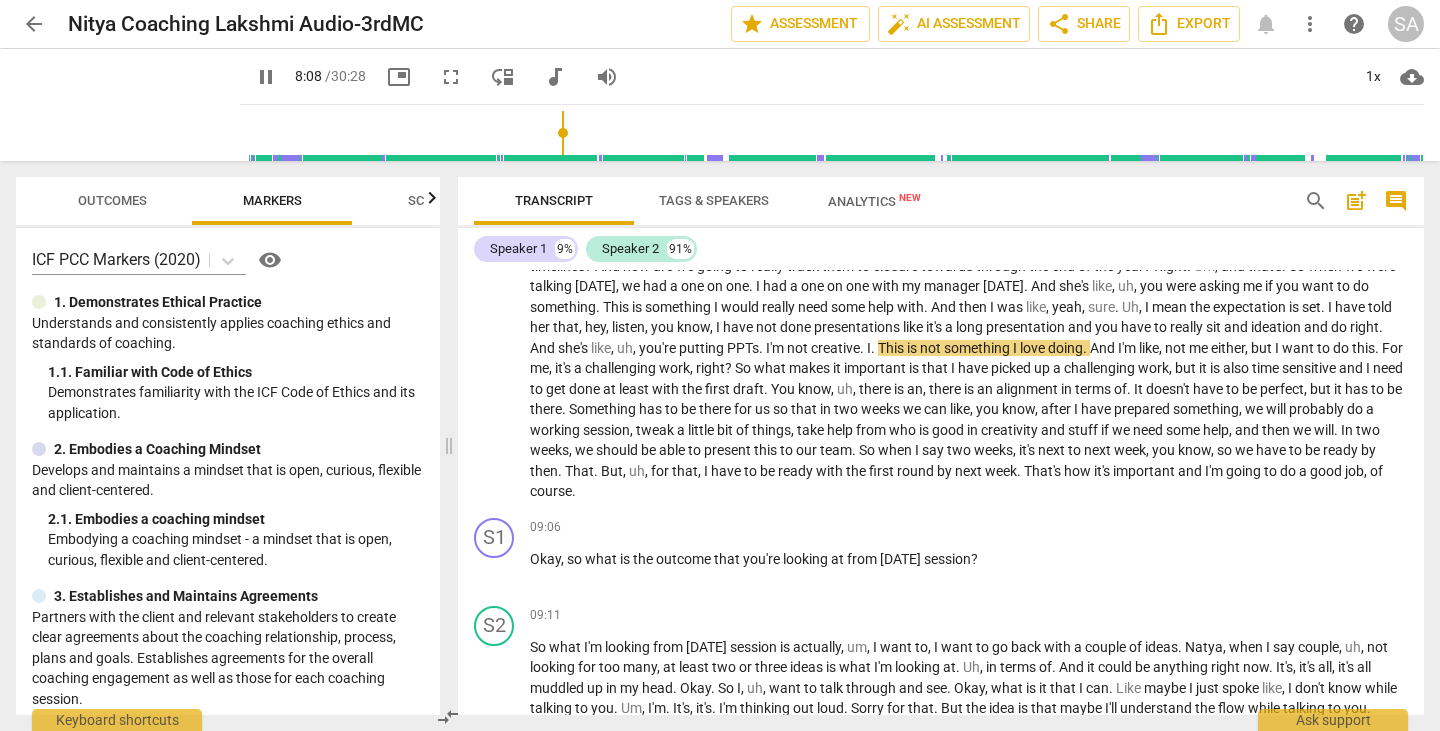 drag, startPoint x: 486, startPoint y: 138, endPoint x: 544, endPoint y: 137, distance: 58.00862 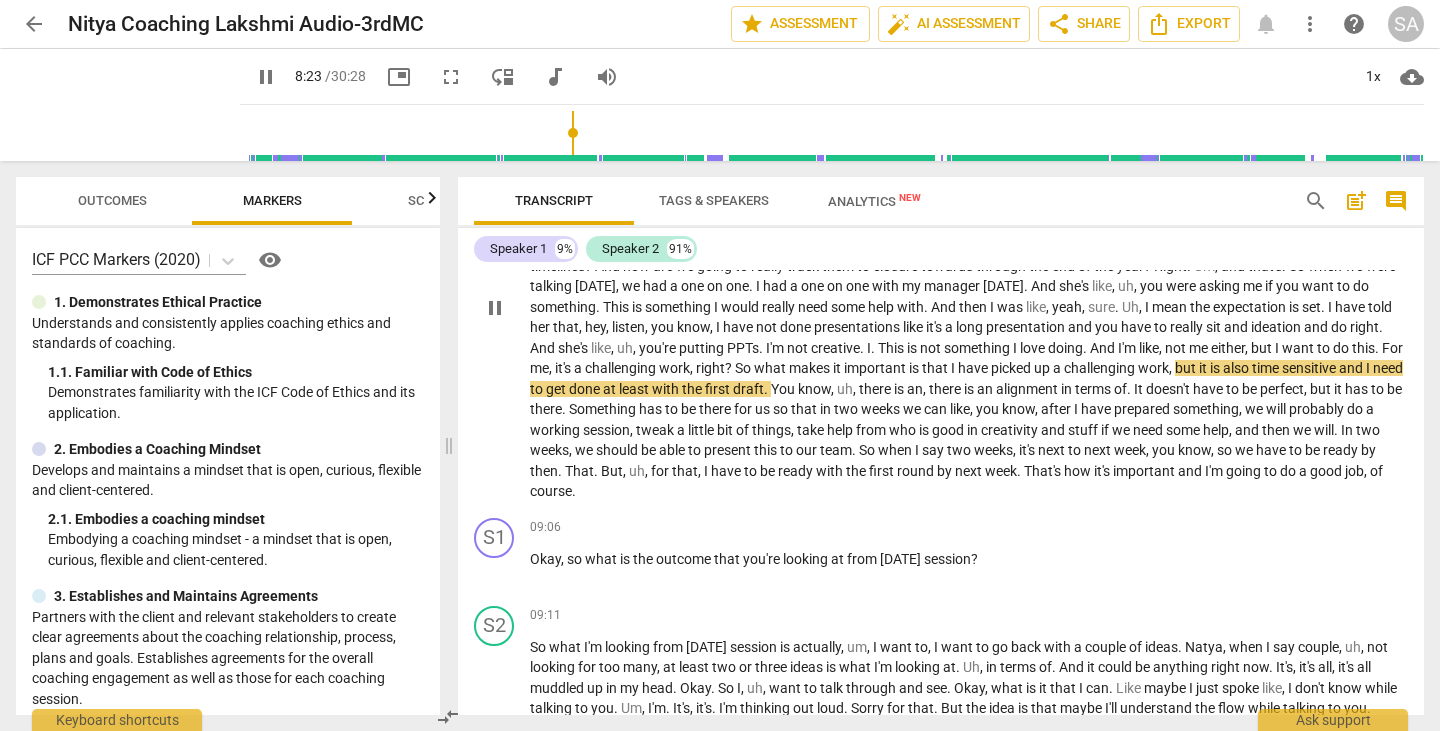 click on "pause" at bounding box center [495, 308] 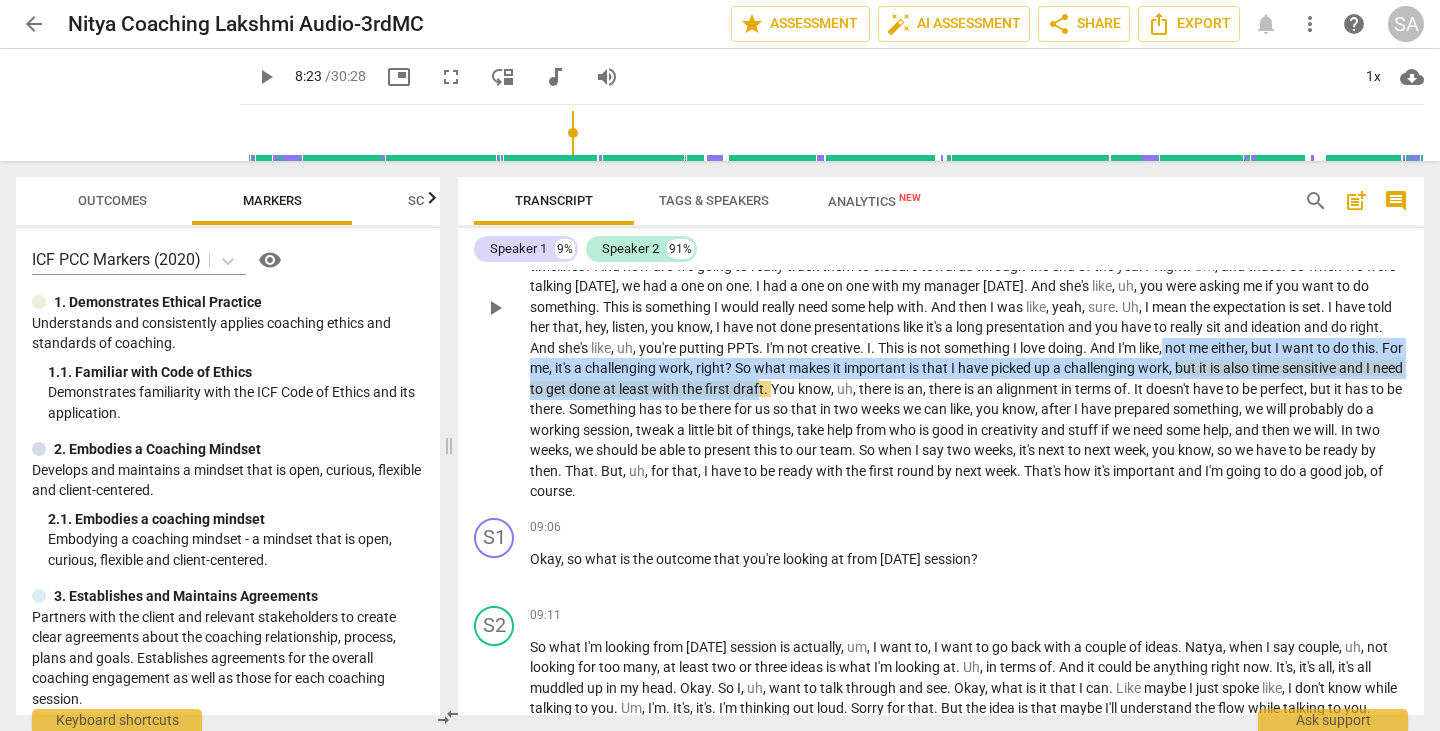 drag, startPoint x: 1352, startPoint y: 367, endPoint x: 971, endPoint y: 410, distance: 383.41882 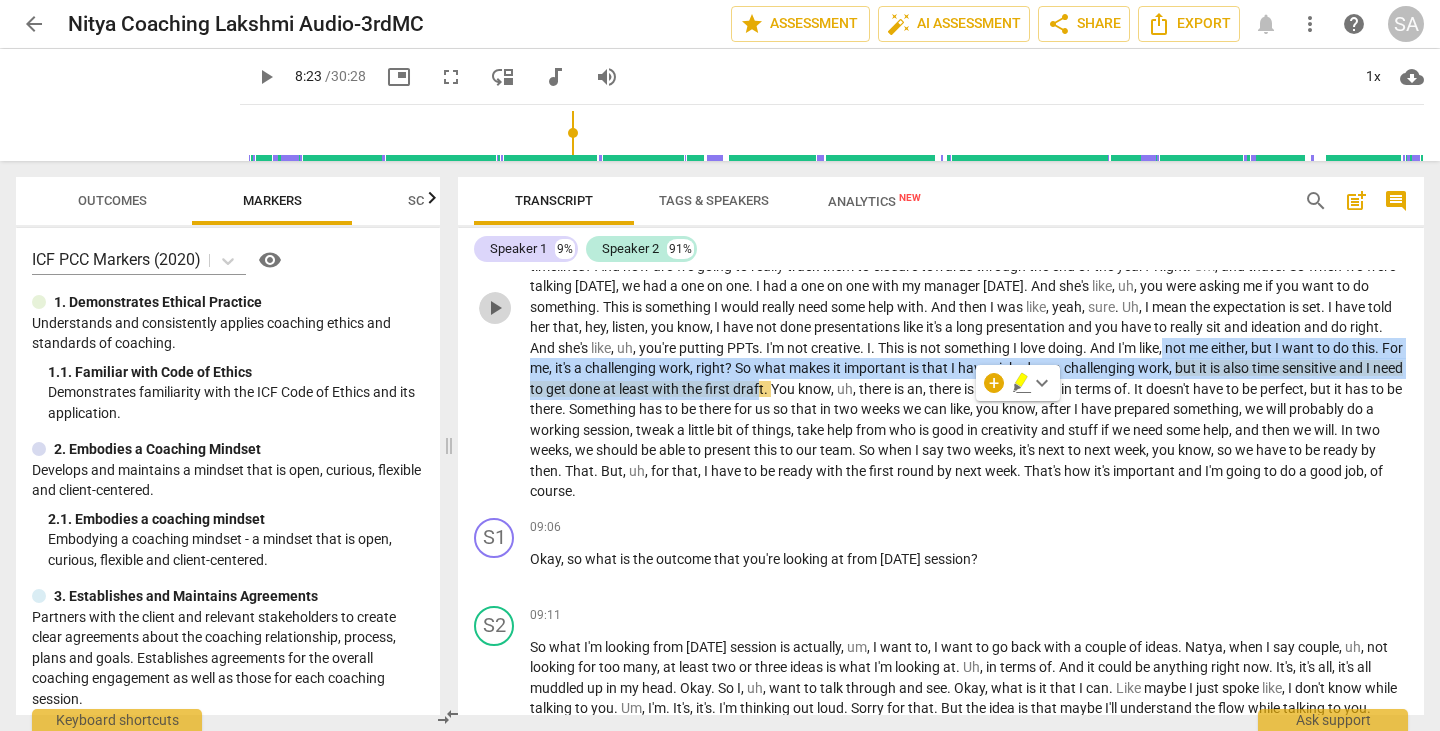 click on "play_arrow" at bounding box center (495, 308) 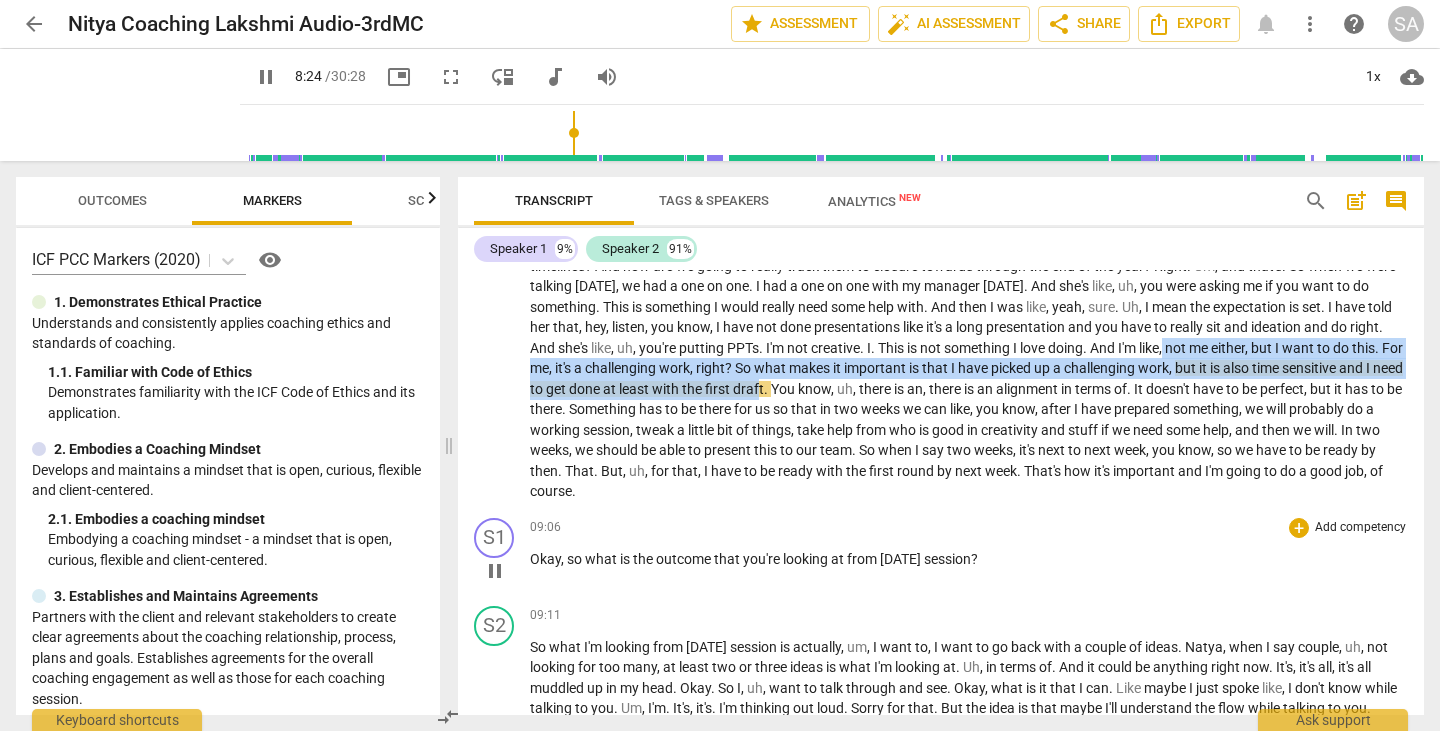 copy on "not   me   either ,   but   I   want   to   do   this .   For   me ,   it's   a   challenging   work ,   right ?   So   what   makes   it   important   is   that   I   have   picked   up   a   challenging   work ,   but   it   is   also   time   sensitive   and   I   need   to   get   done   at   least   with   the   first   draf" 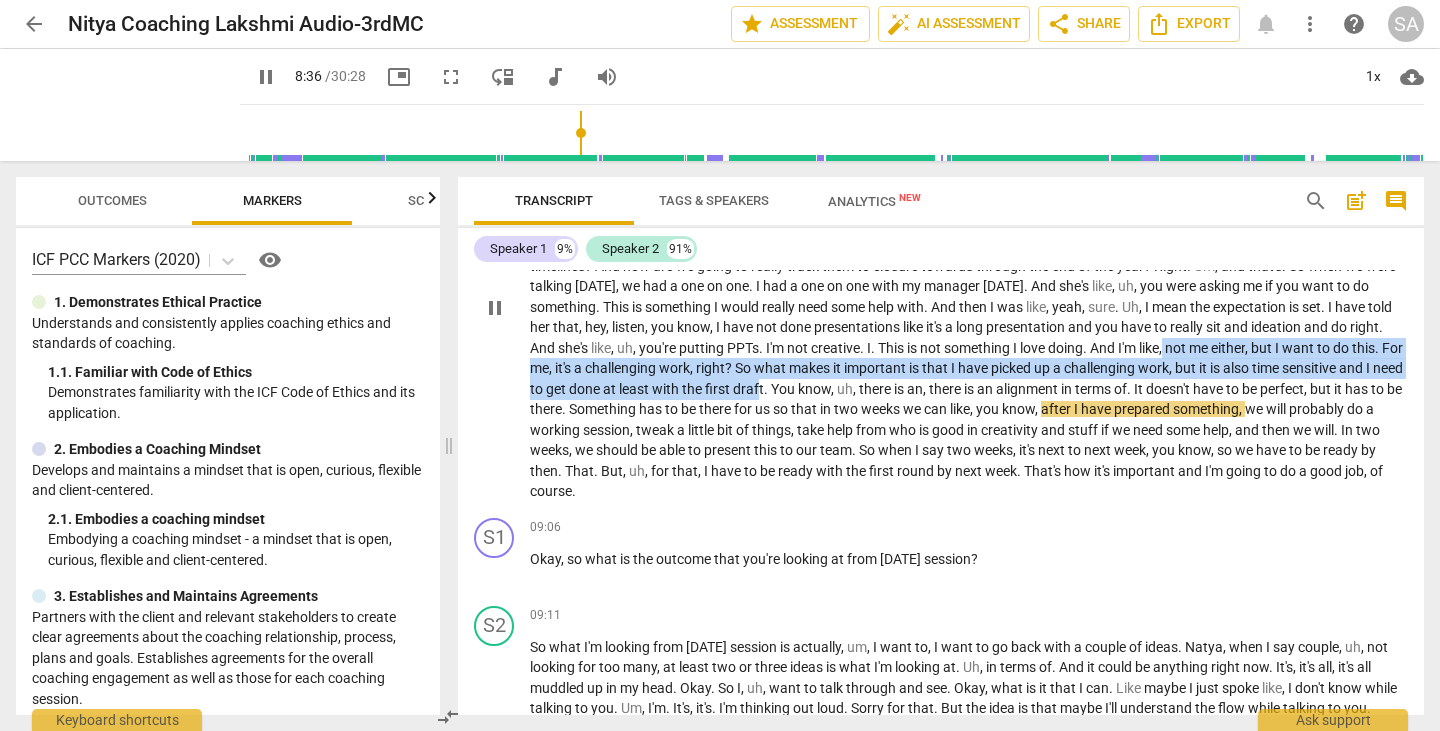 click on "manager" at bounding box center (953, 286) 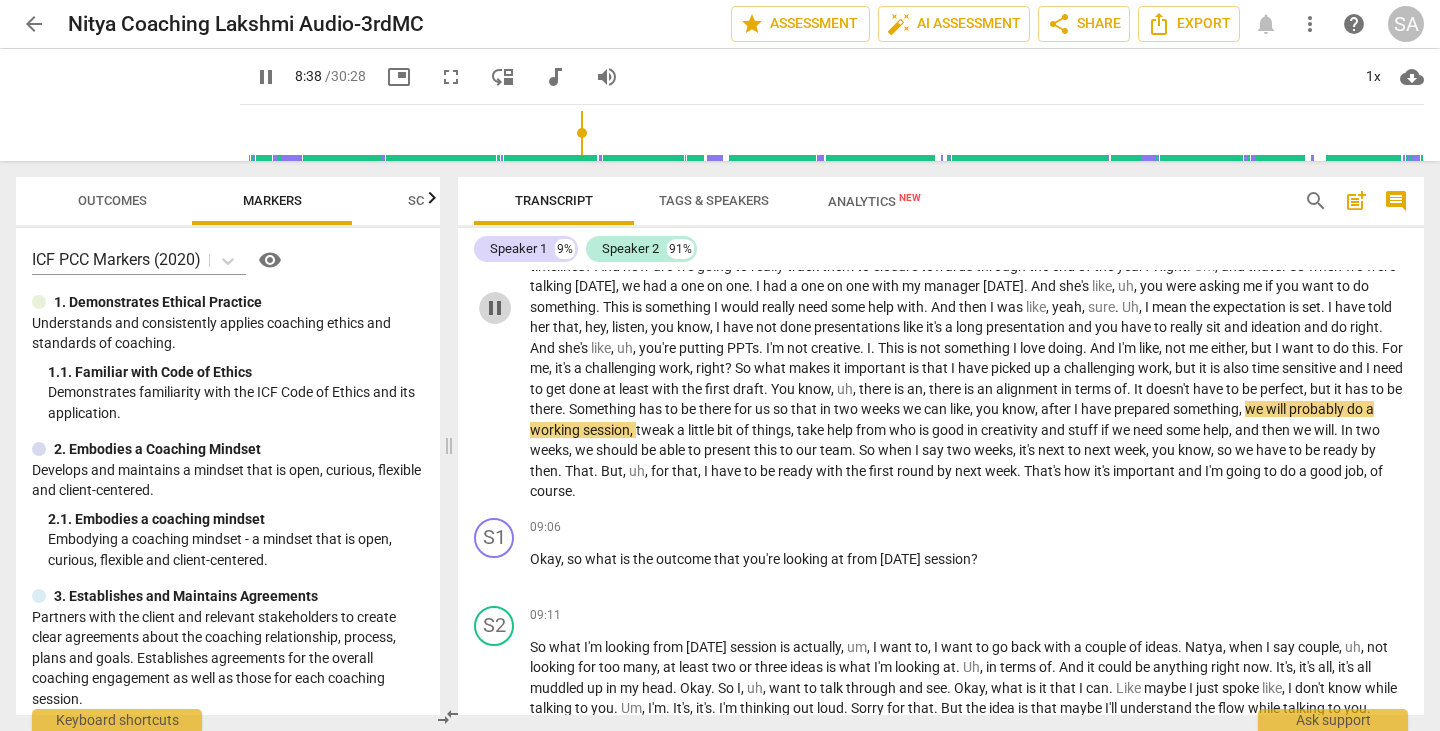 click on "pause" at bounding box center [495, 308] 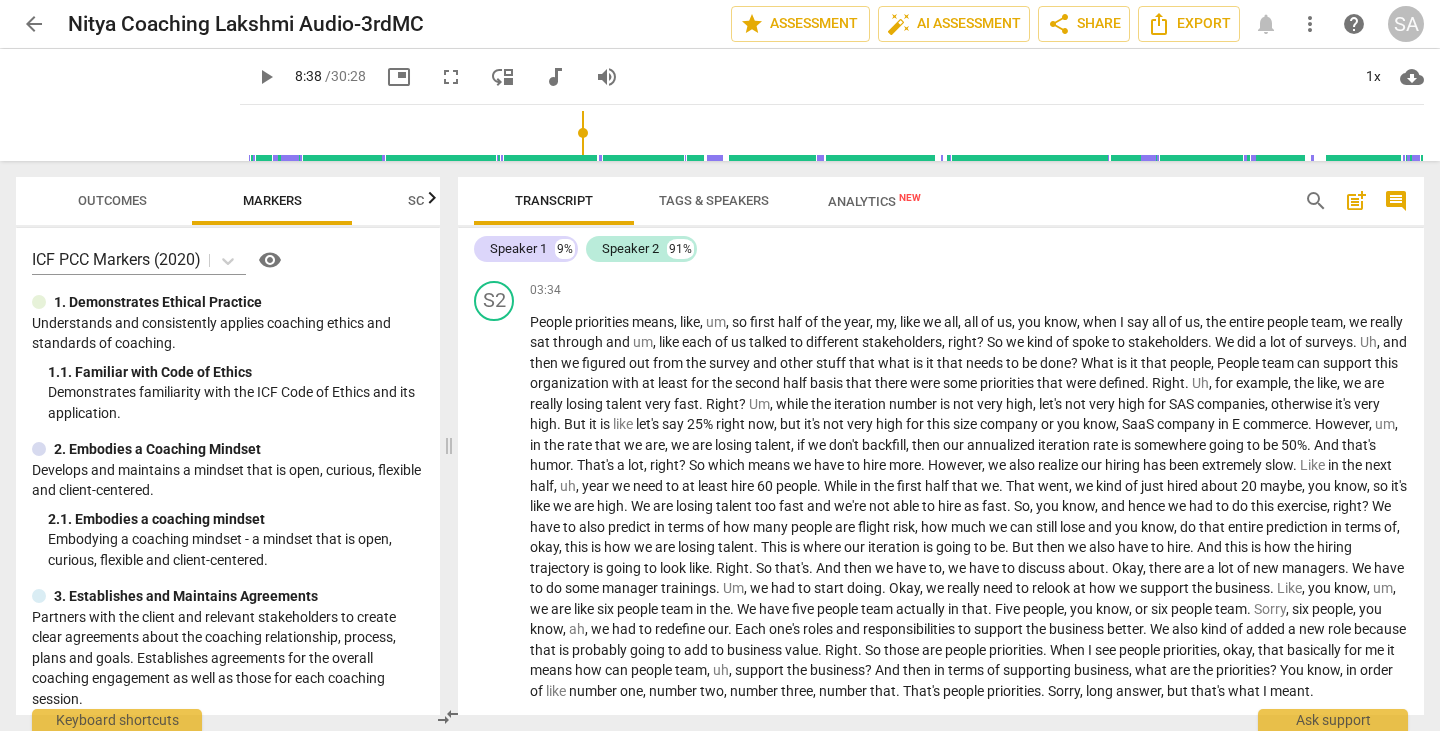 scroll, scrollTop: 1673, scrollLeft: 0, axis: vertical 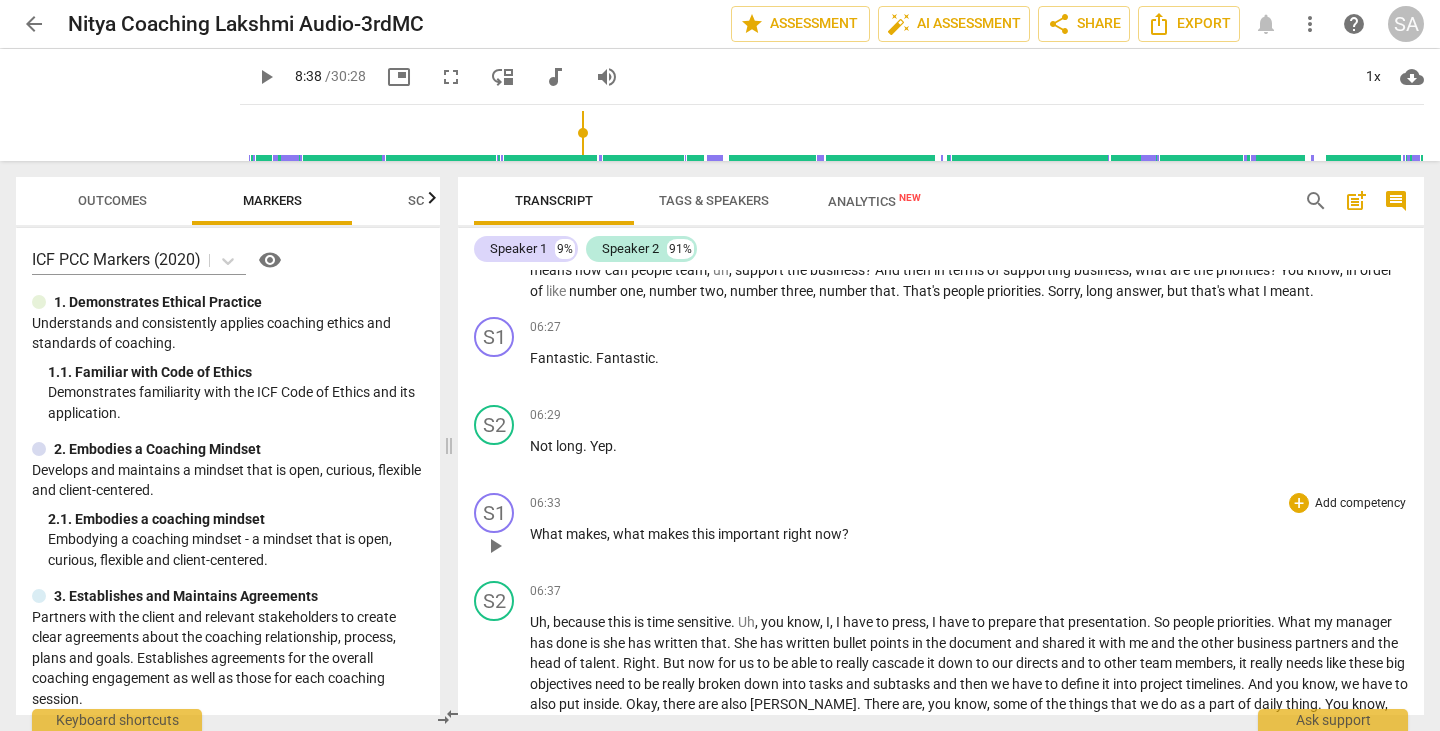 click on "06:33 + Add competency keyboard_arrow_right What   makes ,   what   makes   this   important   right   now ?" at bounding box center (969, 529) 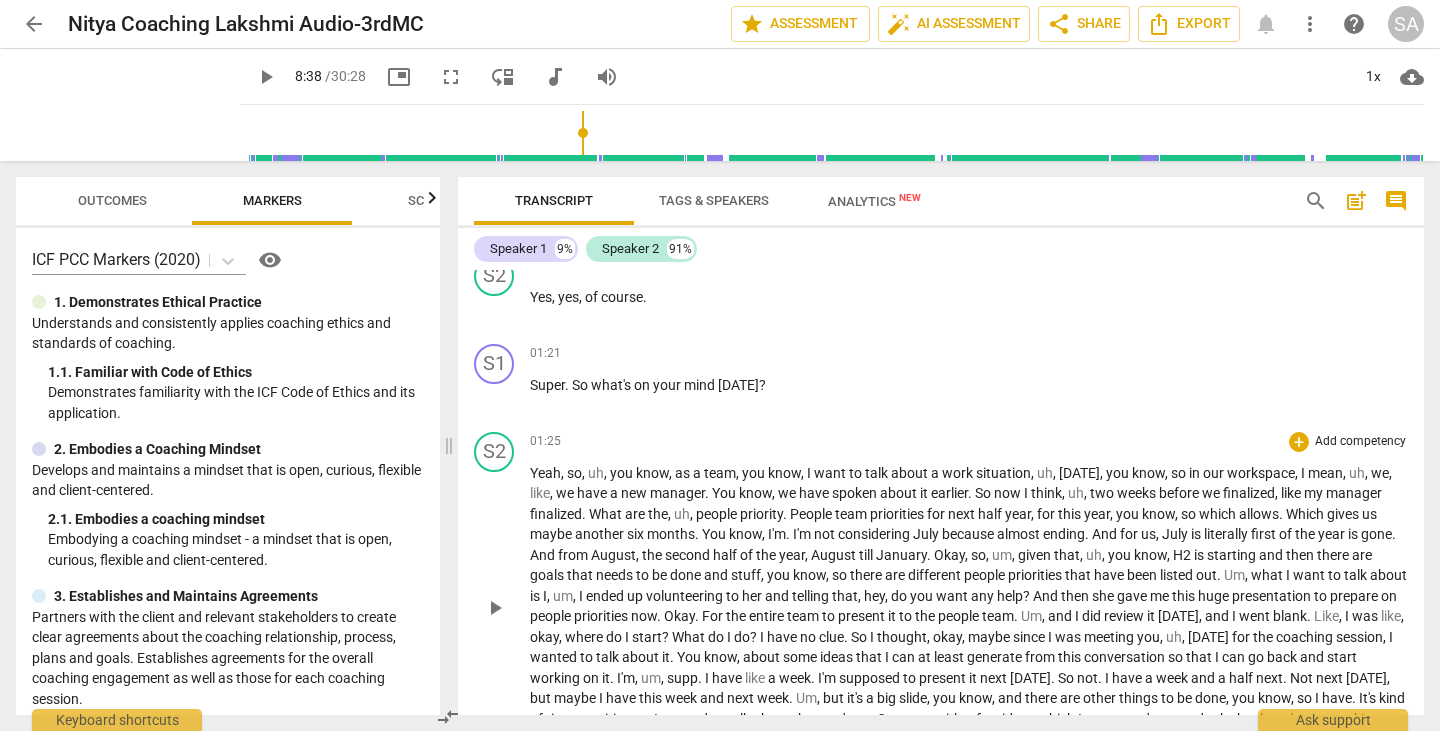 scroll, scrollTop: 800, scrollLeft: 0, axis: vertical 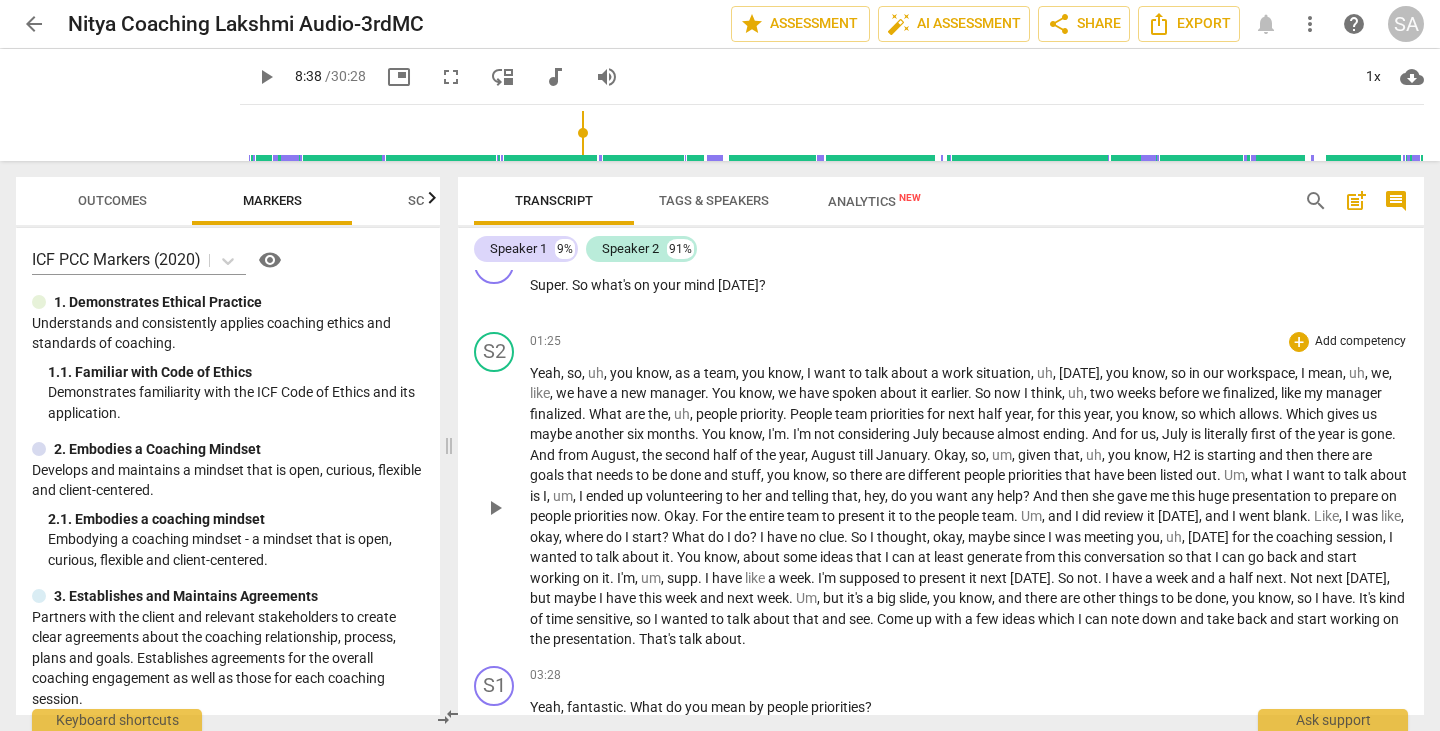 drag, startPoint x: 496, startPoint y: 511, endPoint x: 891, endPoint y: 452, distance: 399.38202 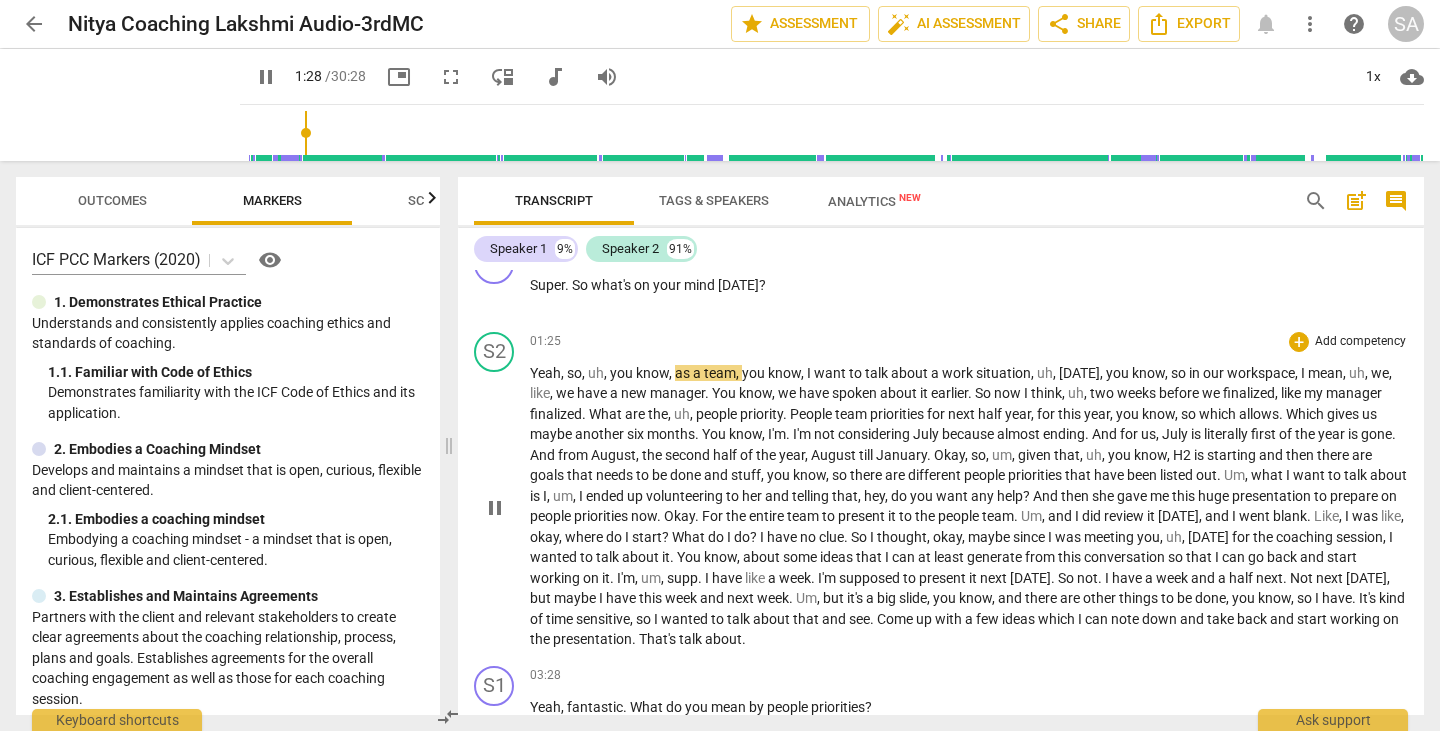 click on "out" at bounding box center (1206, 475) 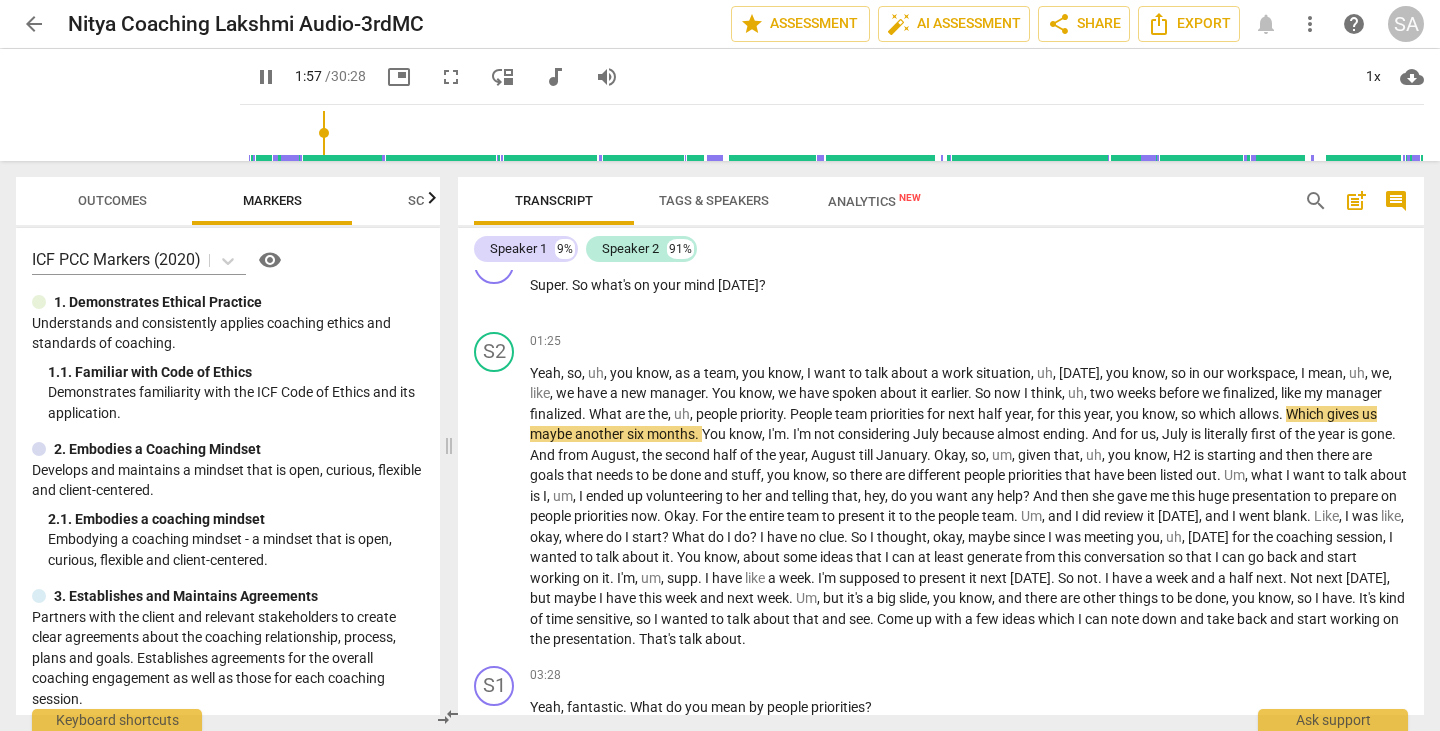 drag, startPoint x: 286, startPoint y: 130, endPoint x: 300, endPoint y: 121, distance: 16.643316 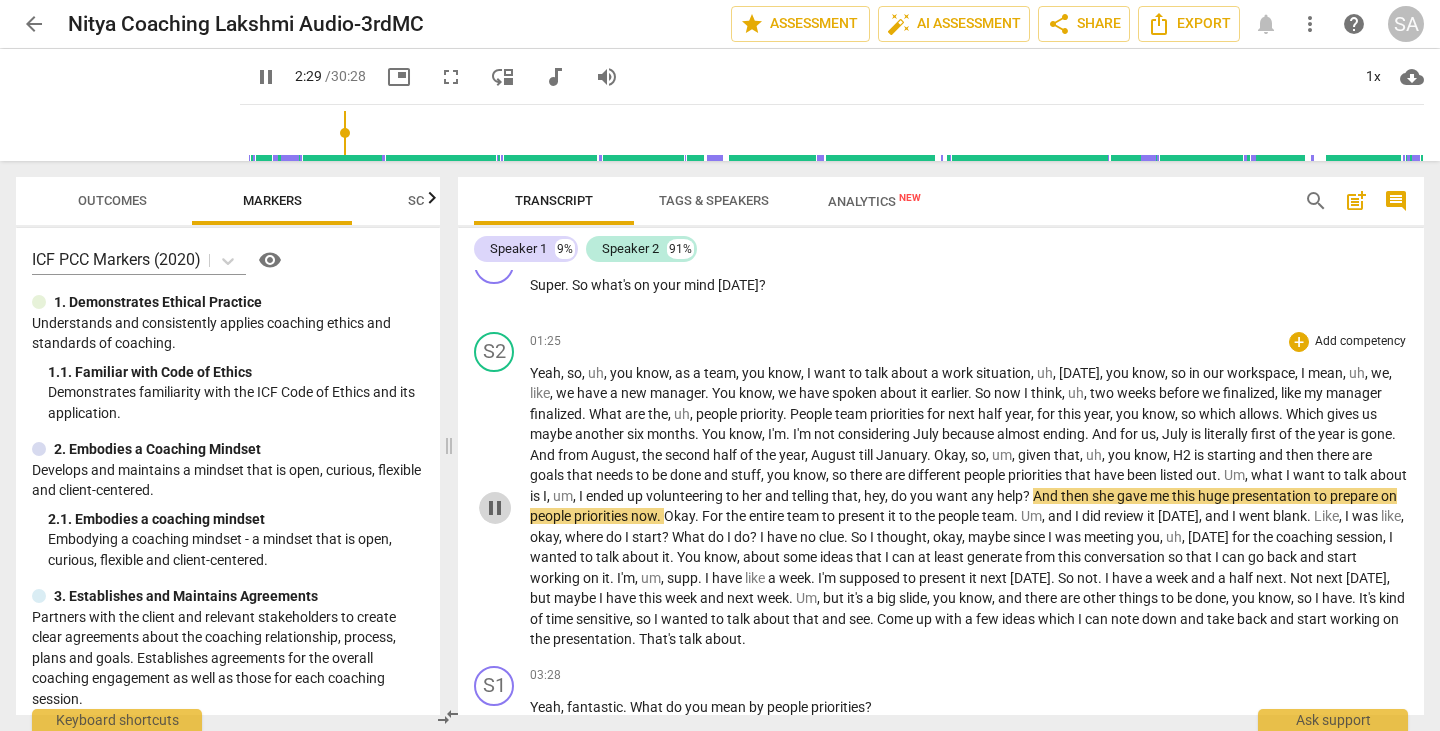 click on "pause" at bounding box center (495, 508) 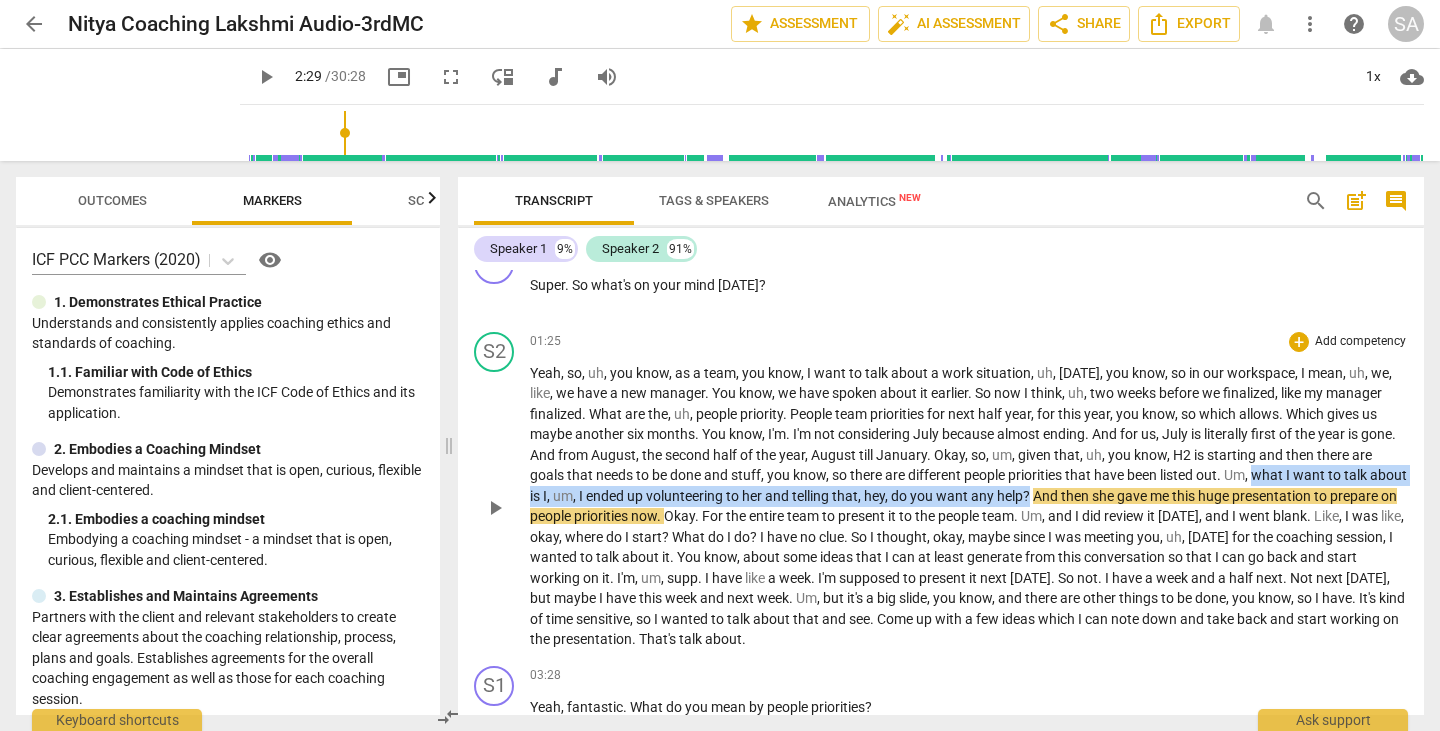 drag, startPoint x: 1281, startPoint y: 473, endPoint x: 1070, endPoint y: 495, distance: 212.14381 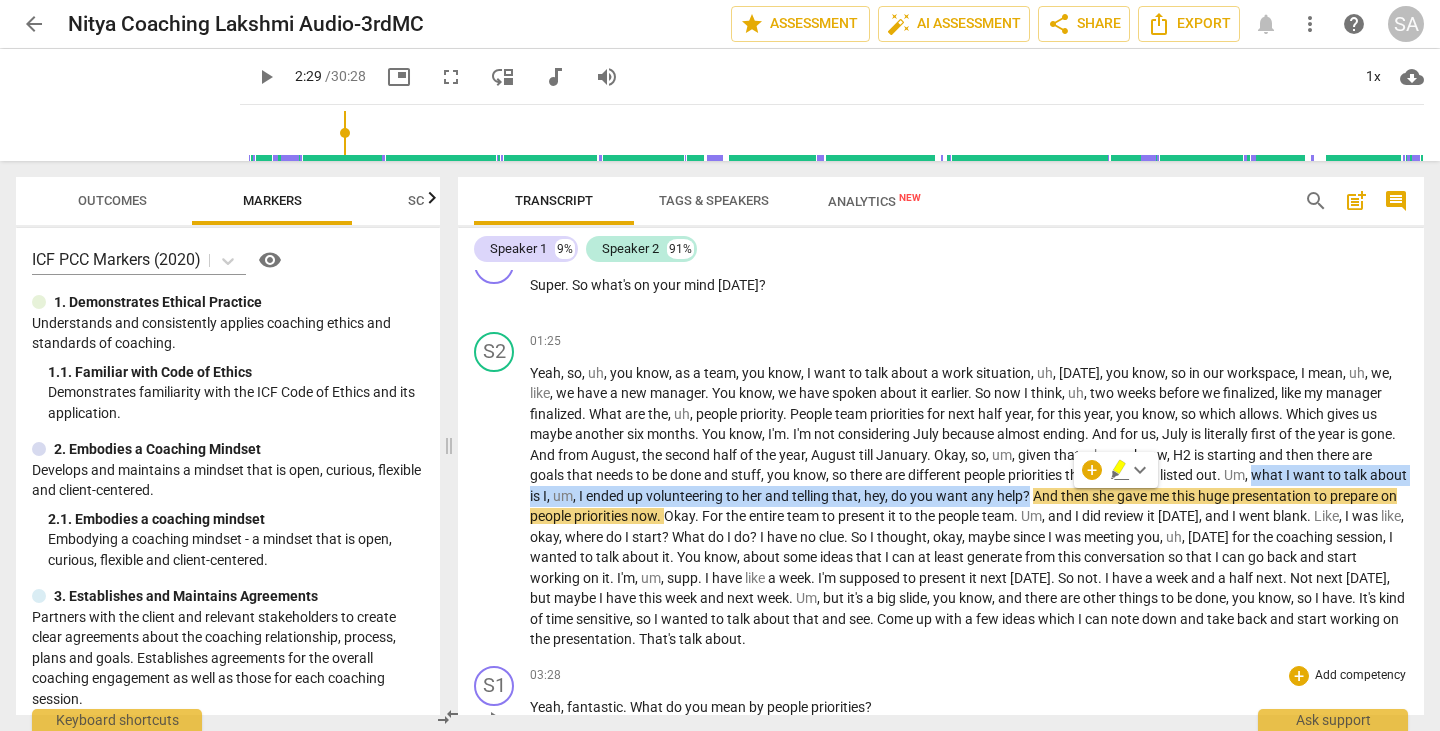 copy on "what   I   want   to   talk   about   is   I ,   um ,   I   ended   up   volunteering   to   her   and   telling   that ,   hey ,   do   you   want   any   help ?" 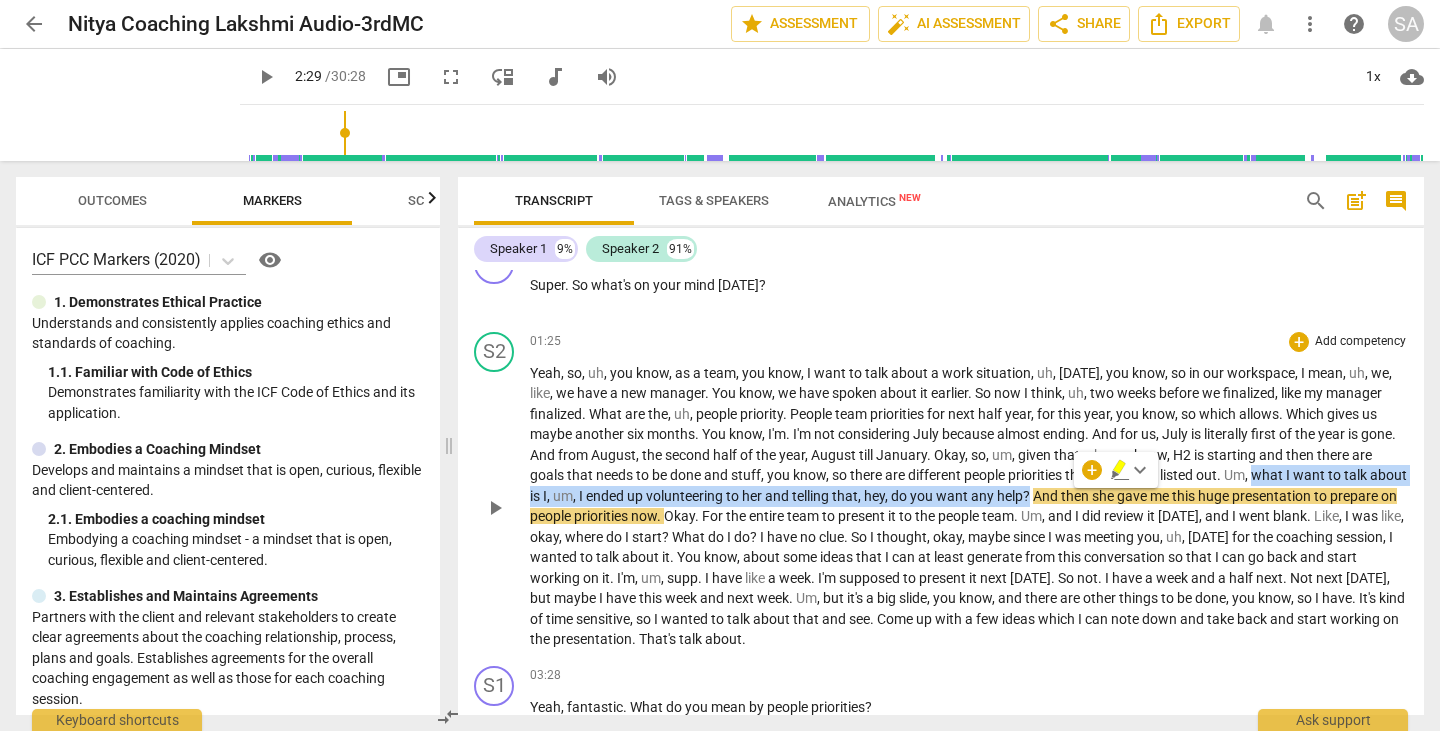 drag, startPoint x: 1104, startPoint y: 556, endPoint x: 1102, endPoint y: 534, distance: 22.090721 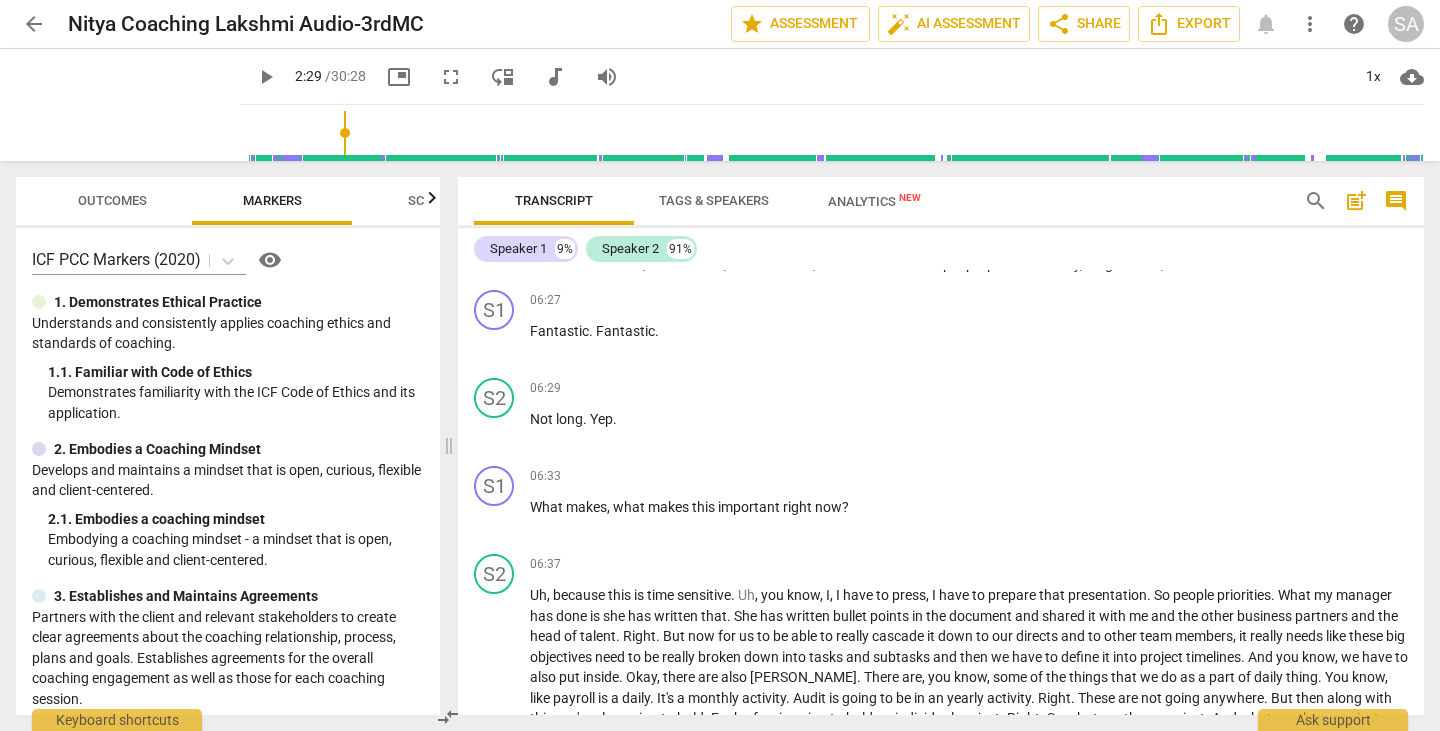 scroll, scrollTop: 1900, scrollLeft: 0, axis: vertical 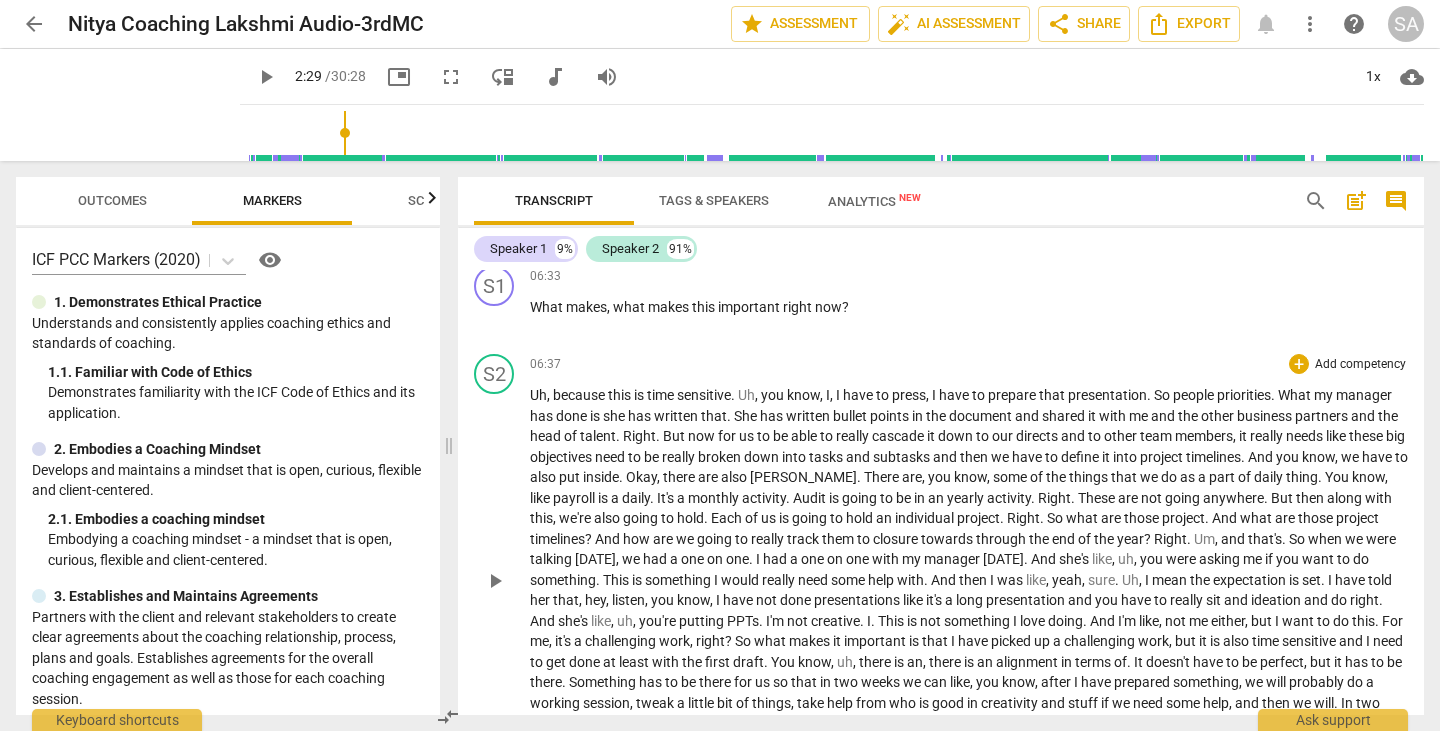 click on "play_arrow" at bounding box center (495, 581) 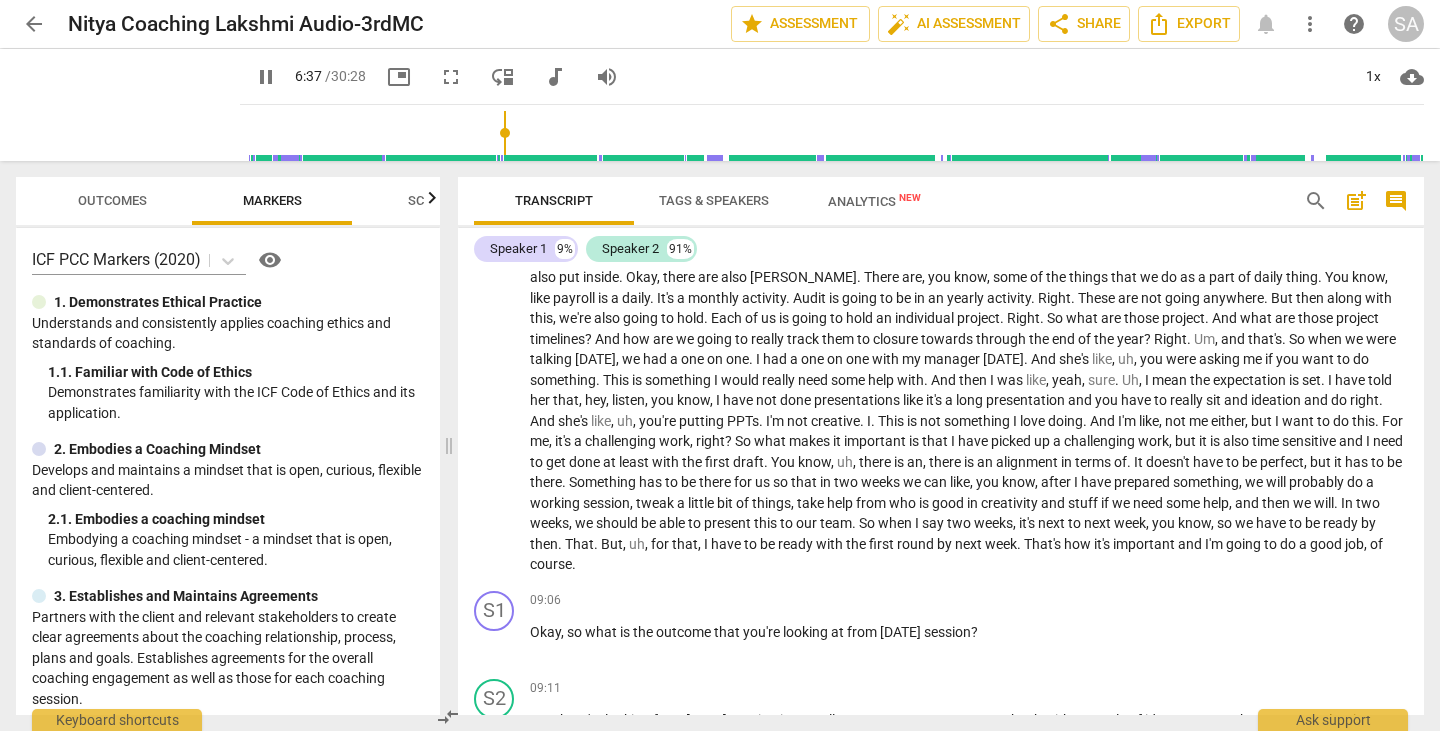 scroll, scrollTop: 2300, scrollLeft: 0, axis: vertical 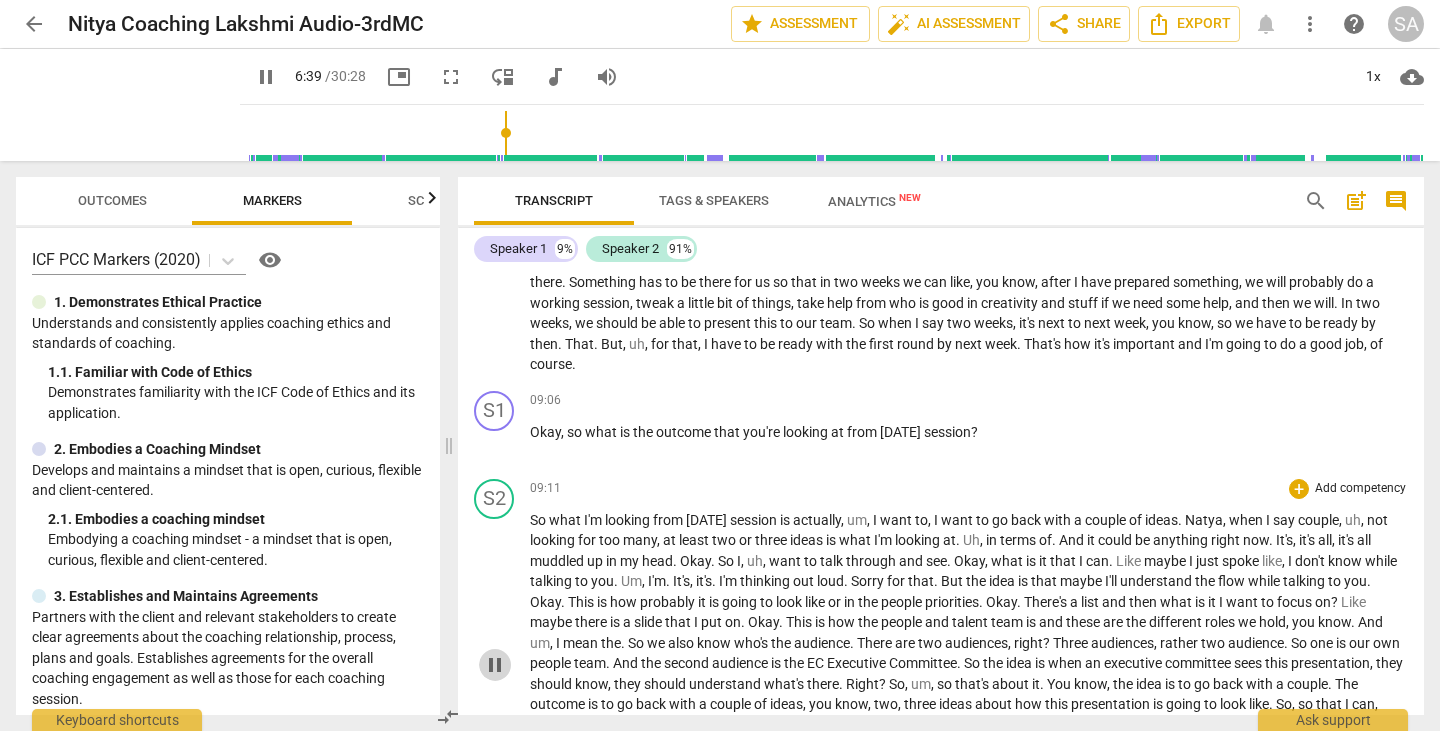 click on "pause" at bounding box center [495, 665] 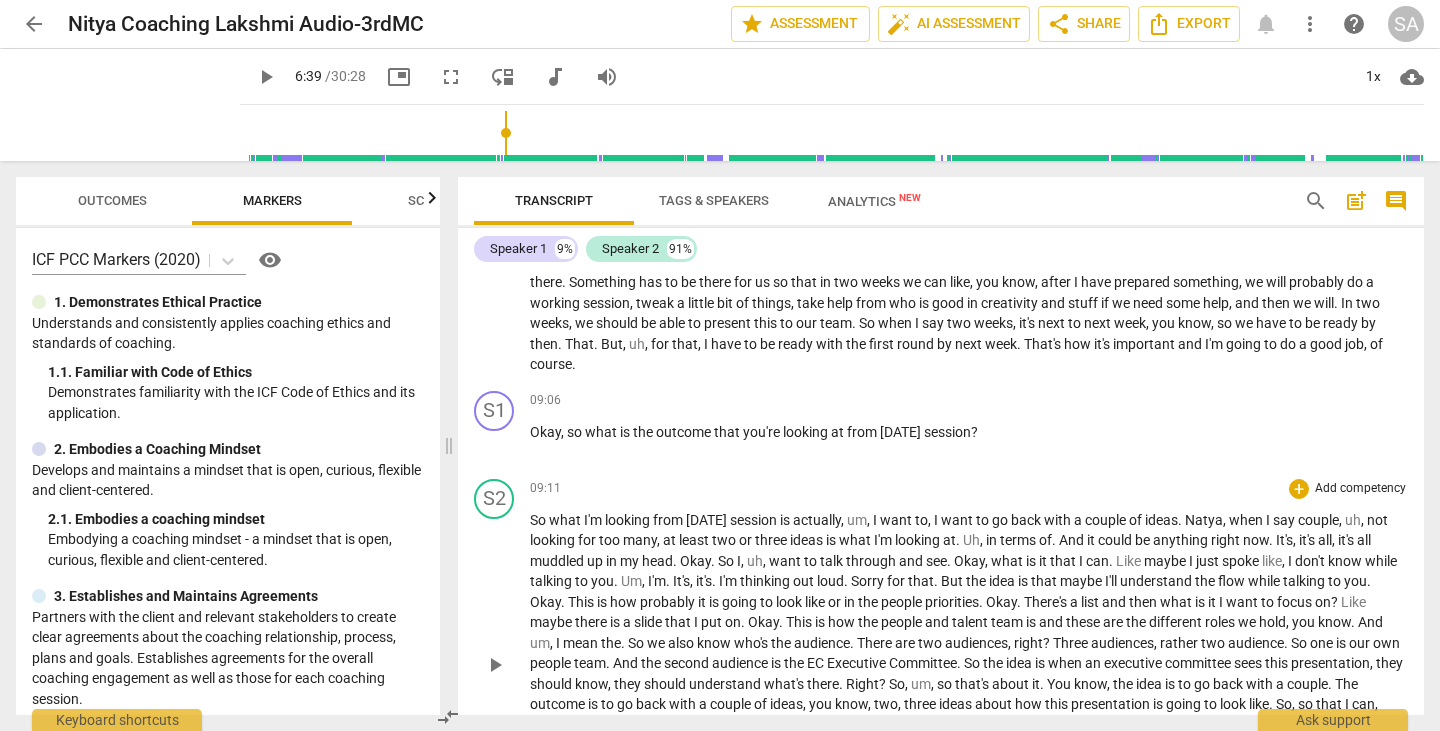 scroll, scrollTop: 2500, scrollLeft: 0, axis: vertical 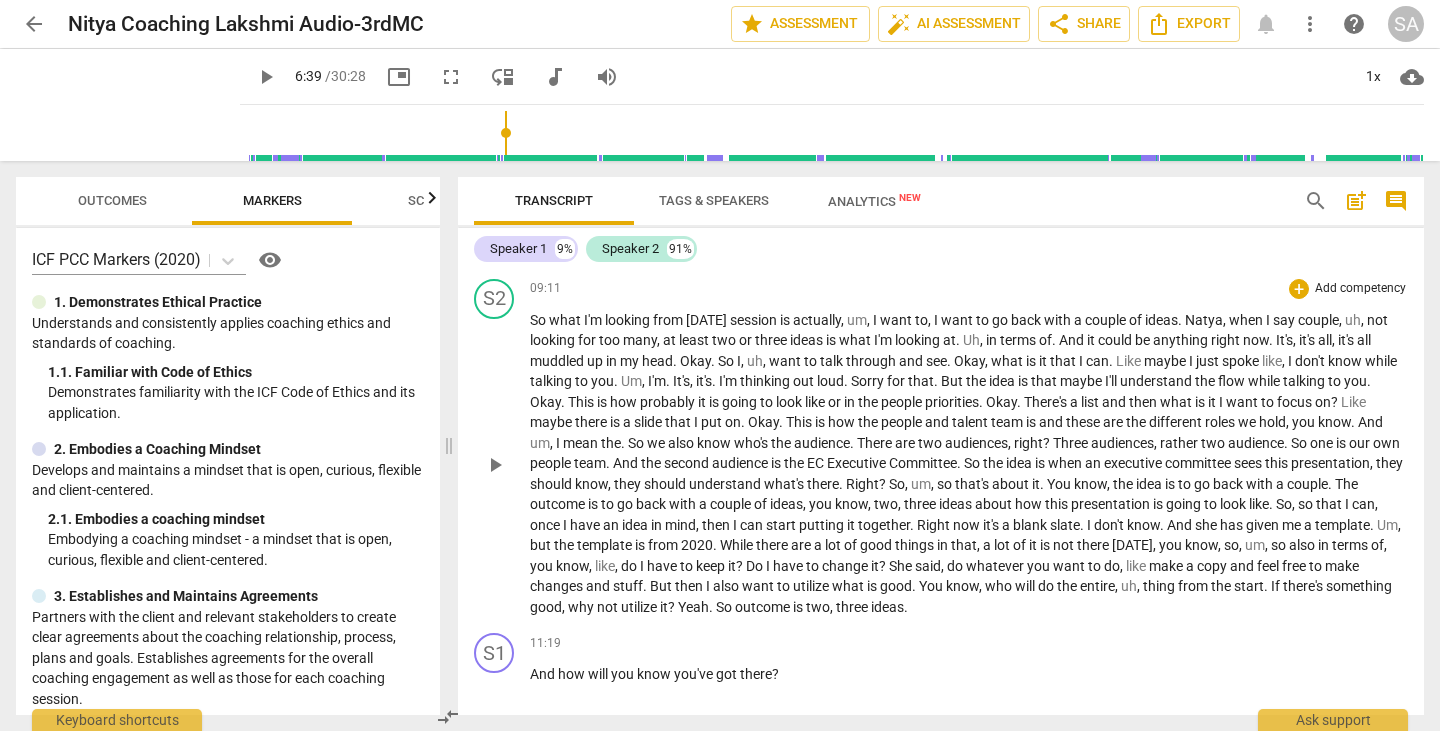 click on "play_arrow" at bounding box center (495, 465) 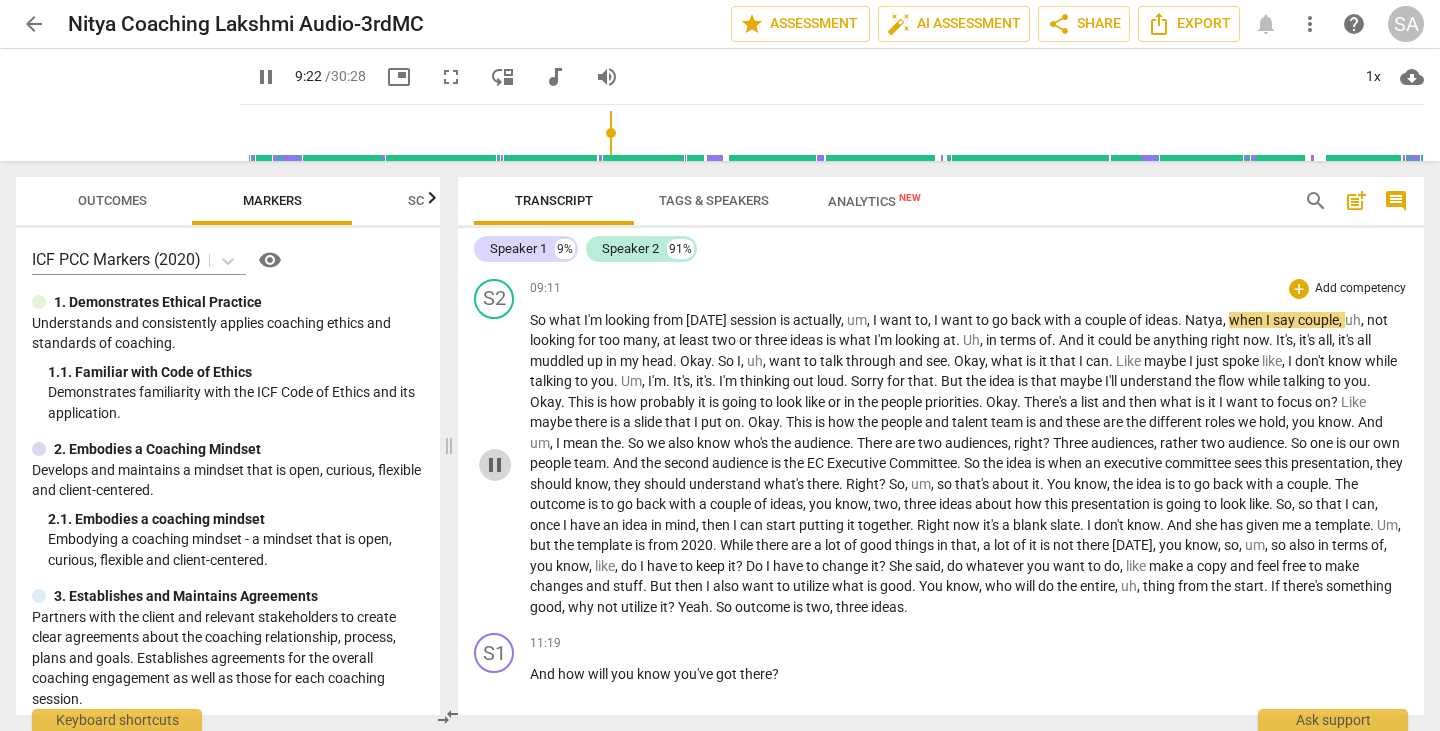 click on "pause" at bounding box center (495, 465) 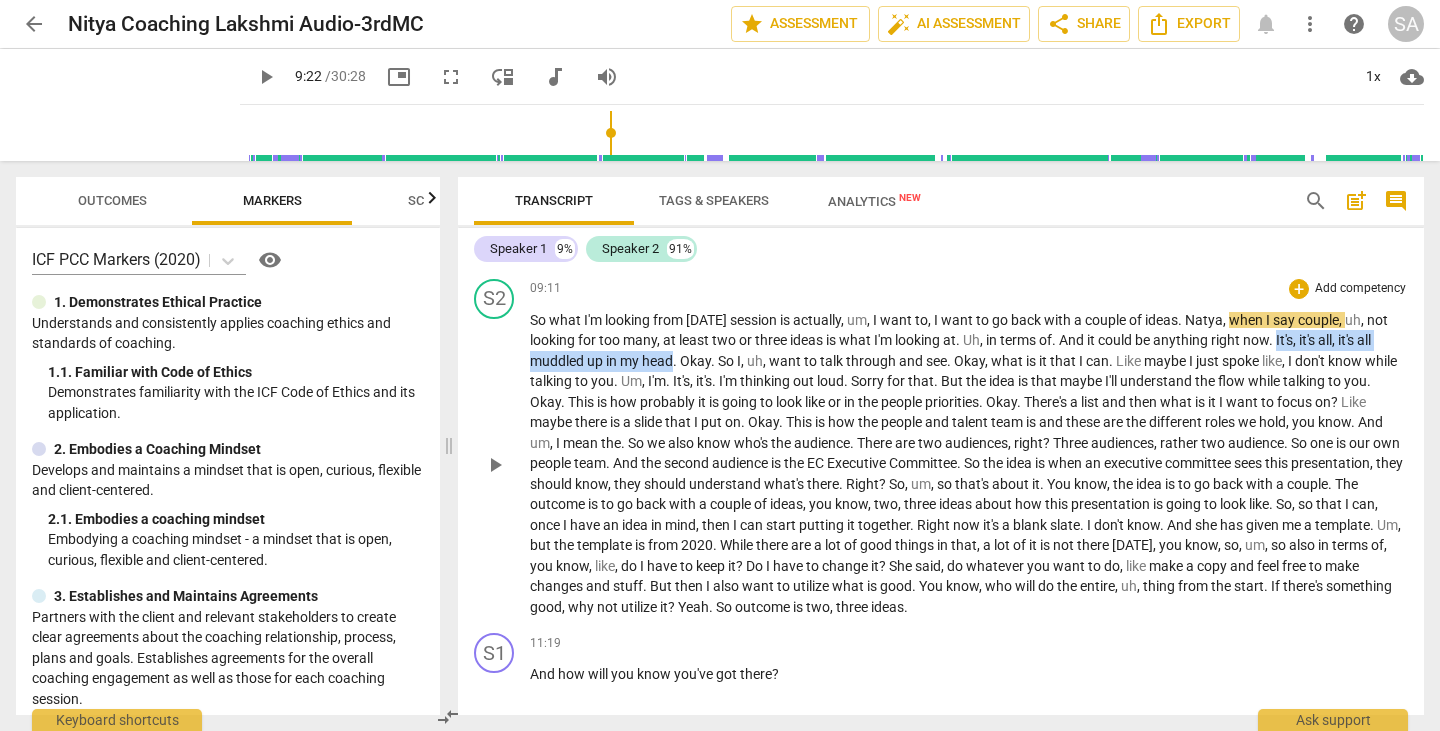 drag, startPoint x: 1280, startPoint y: 356, endPoint x: 673, endPoint y: 374, distance: 607.26685 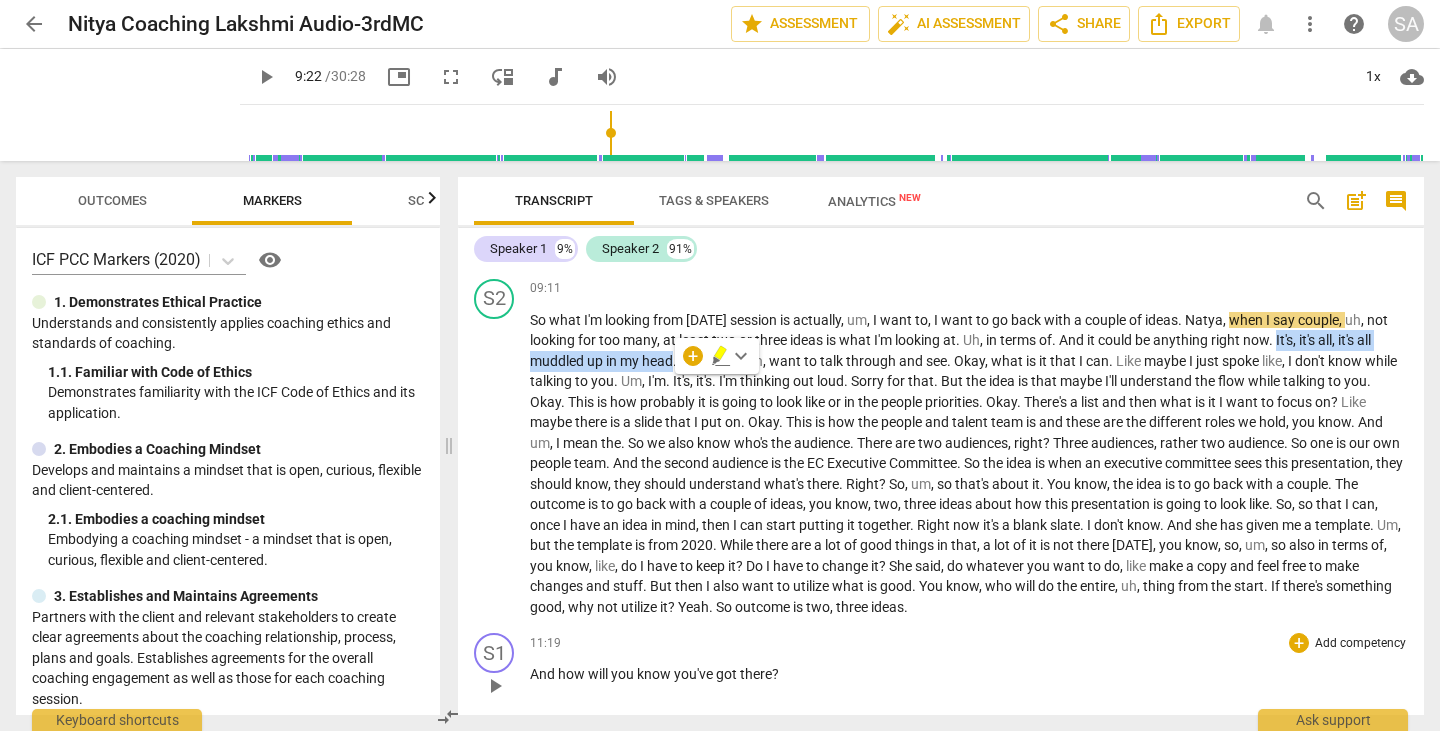 copy on "It's ,   it's   all ,   it's   all   muddled   up   in   my   head" 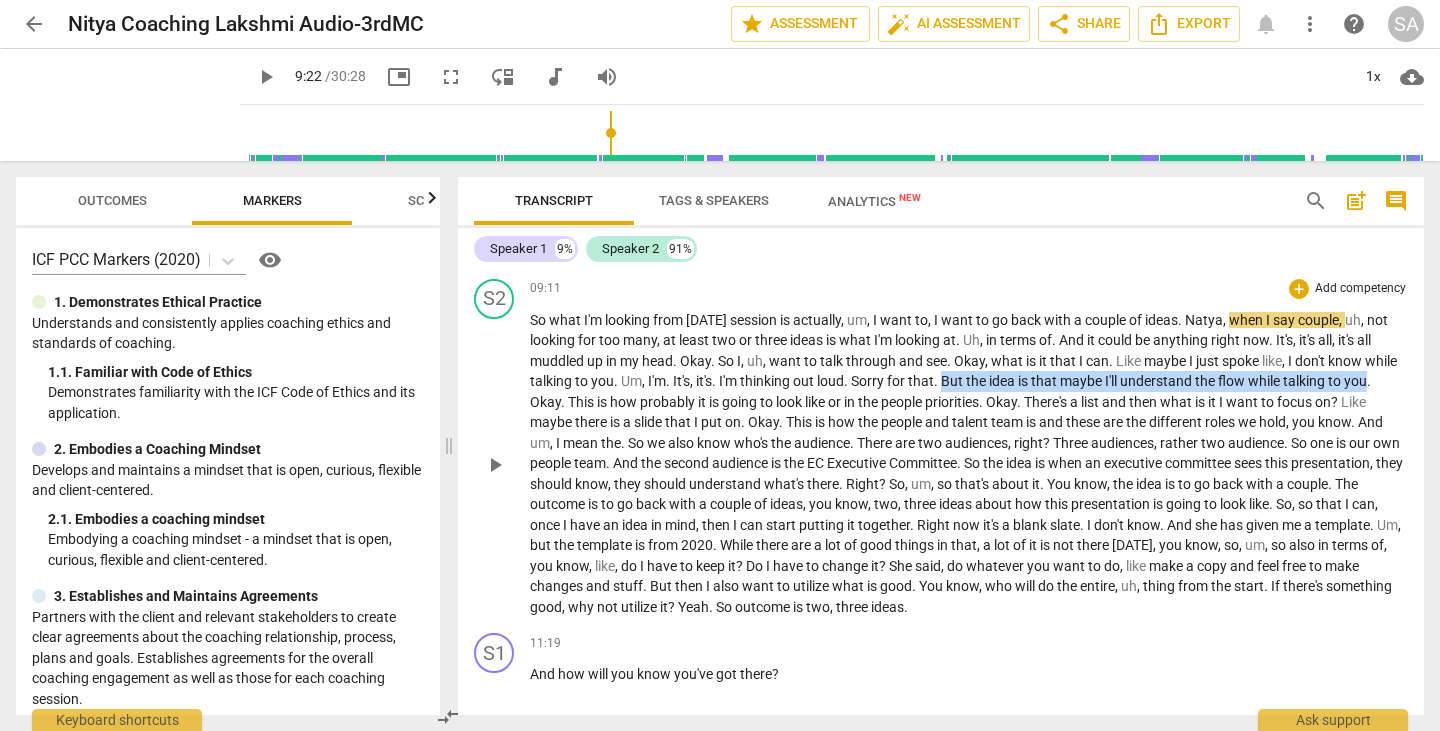 drag, startPoint x: 980, startPoint y: 396, endPoint x: 552, endPoint y: 423, distance: 428.8508 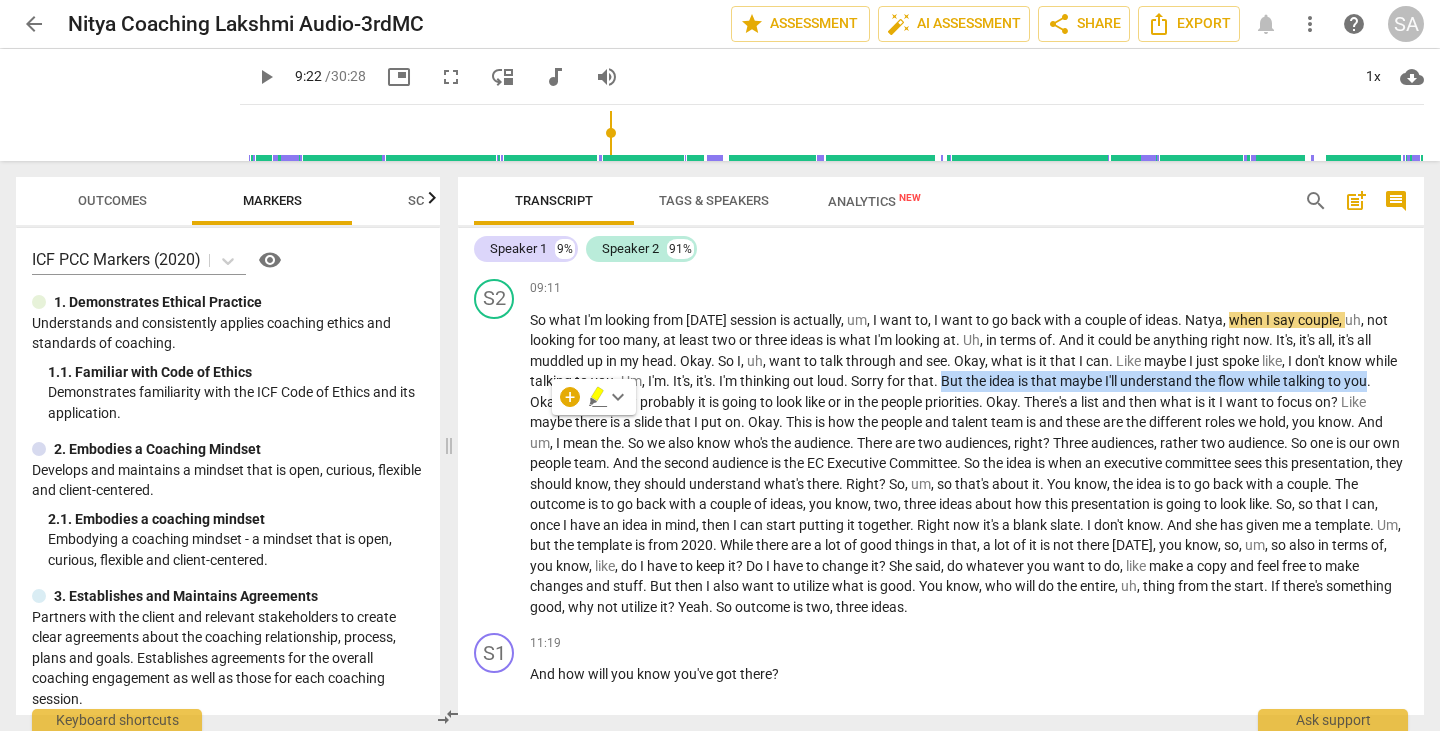 copy on "But   the   idea   is   that   maybe   I'll   understand   the   flow   while   talking   to   you" 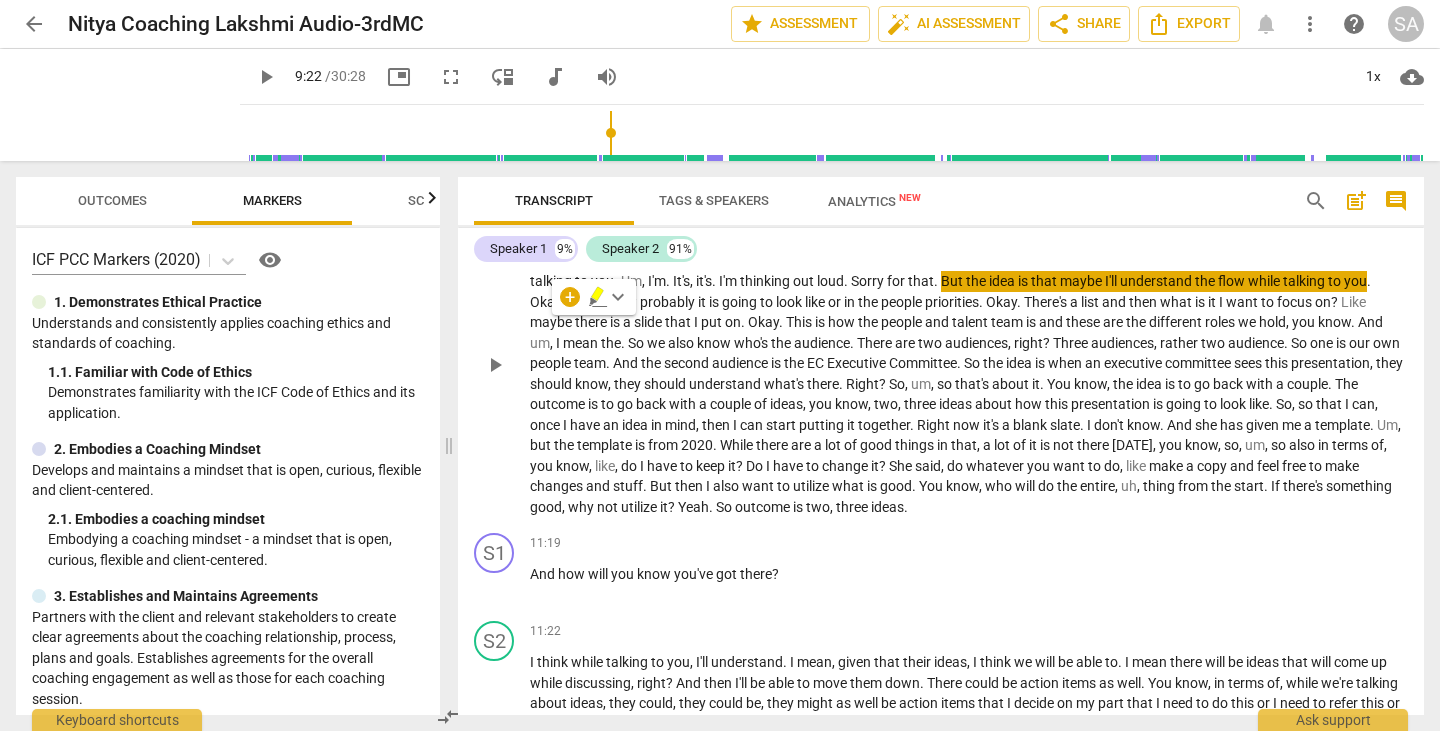 scroll, scrollTop: 2700, scrollLeft: 0, axis: vertical 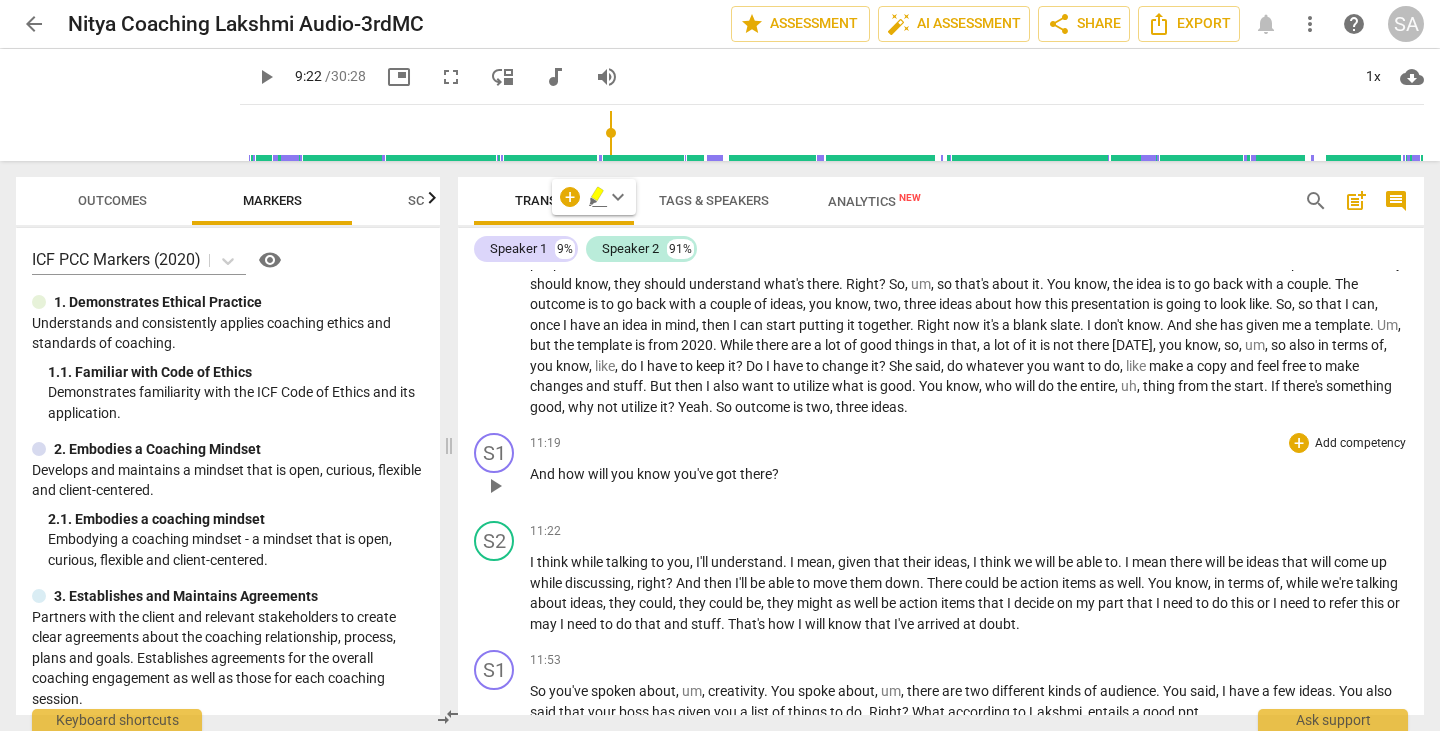 click on "S1 play_arrow pause 11:19 + Add competency keyboard_arrow_right And   how   will   you   know   you've   got   there ?" at bounding box center (941, 469) 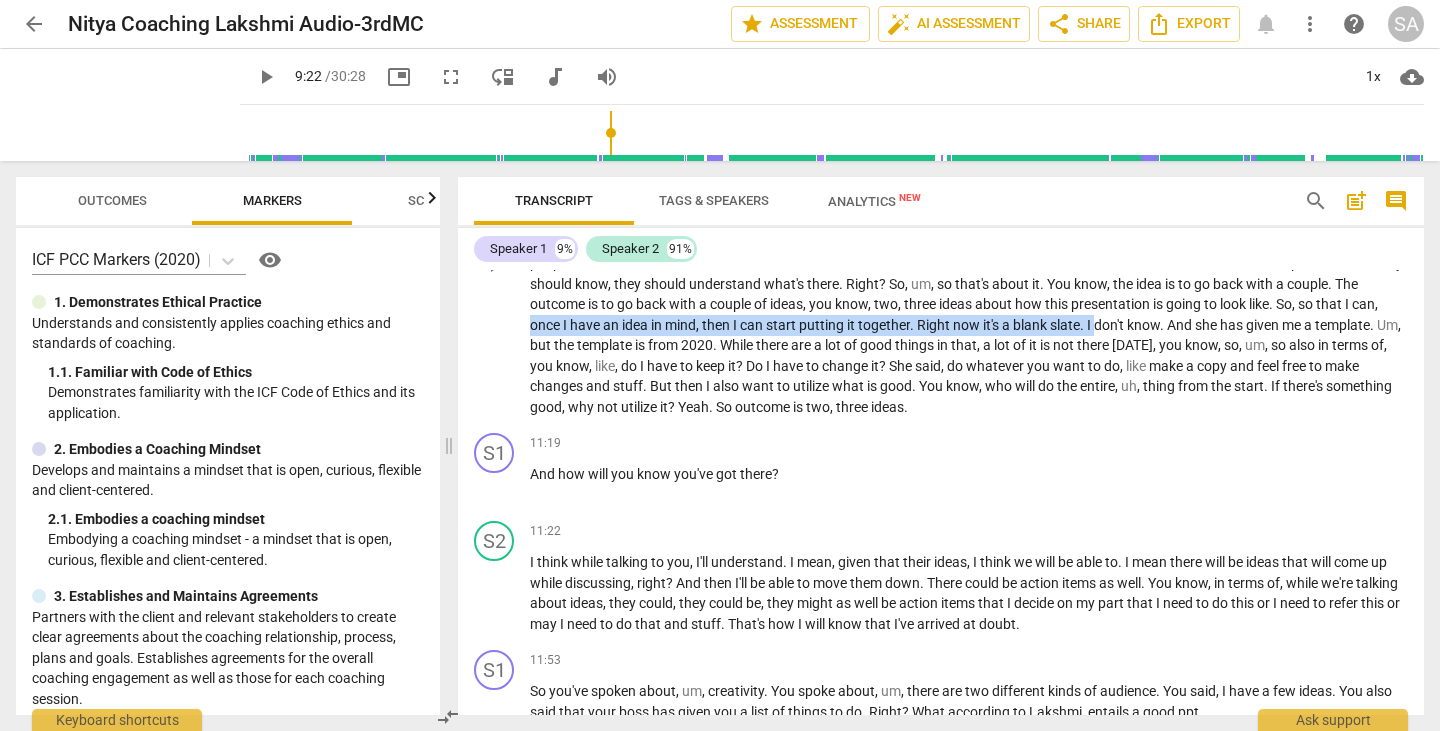 drag, startPoint x: 596, startPoint y: 344, endPoint x: 1182, endPoint y: 360, distance: 586.2184 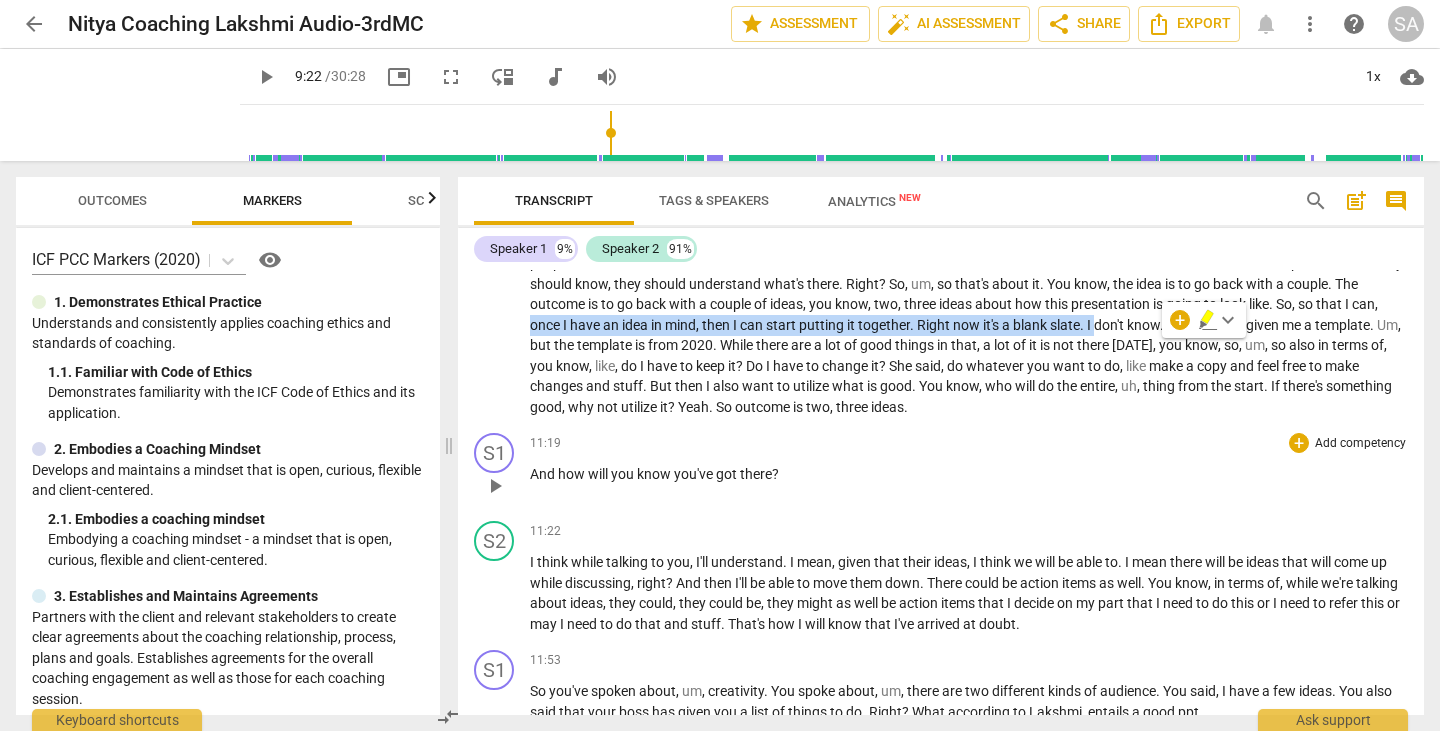 click on "And   how   will   you   know   you've   got   there ?" at bounding box center (969, 474) 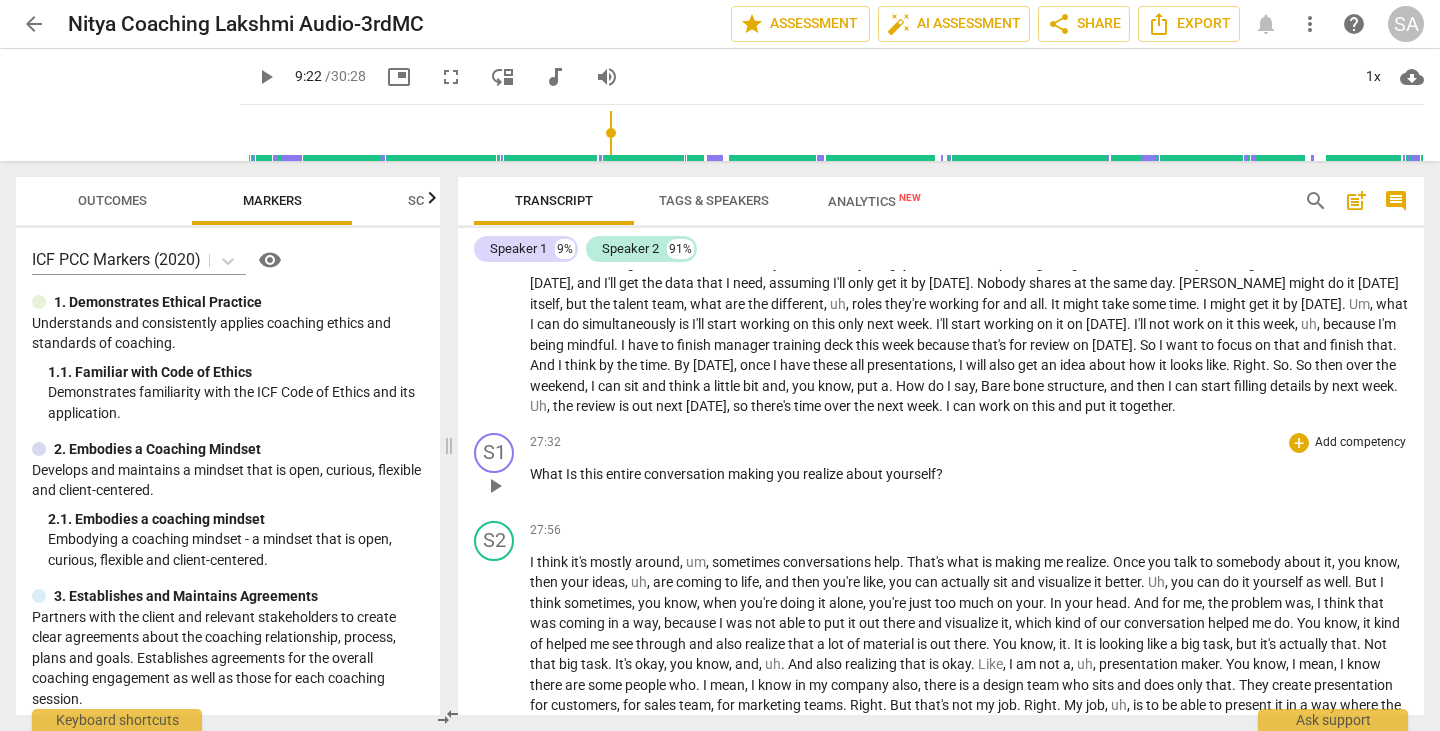 scroll, scrollTop: 6157, scrollLeft: 0, axis: vertical 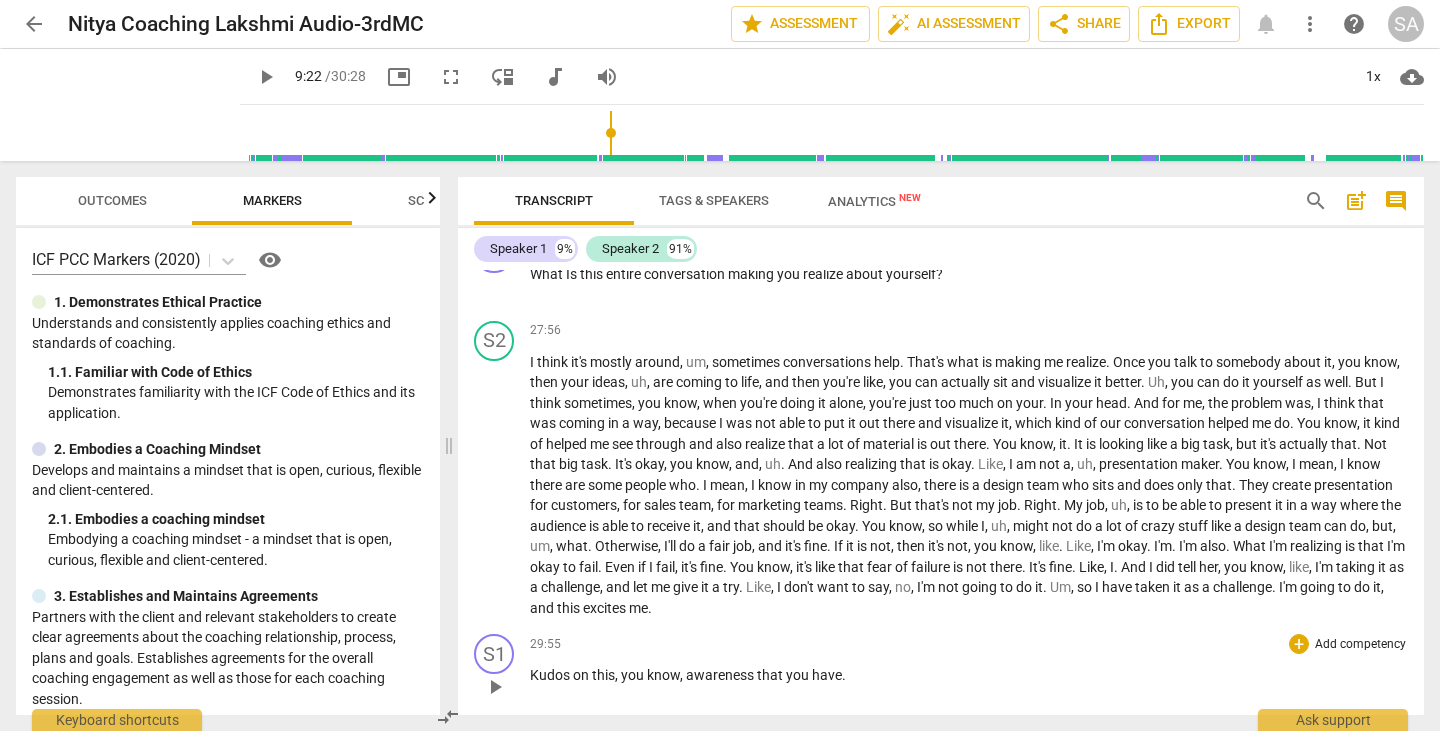 type on "563" 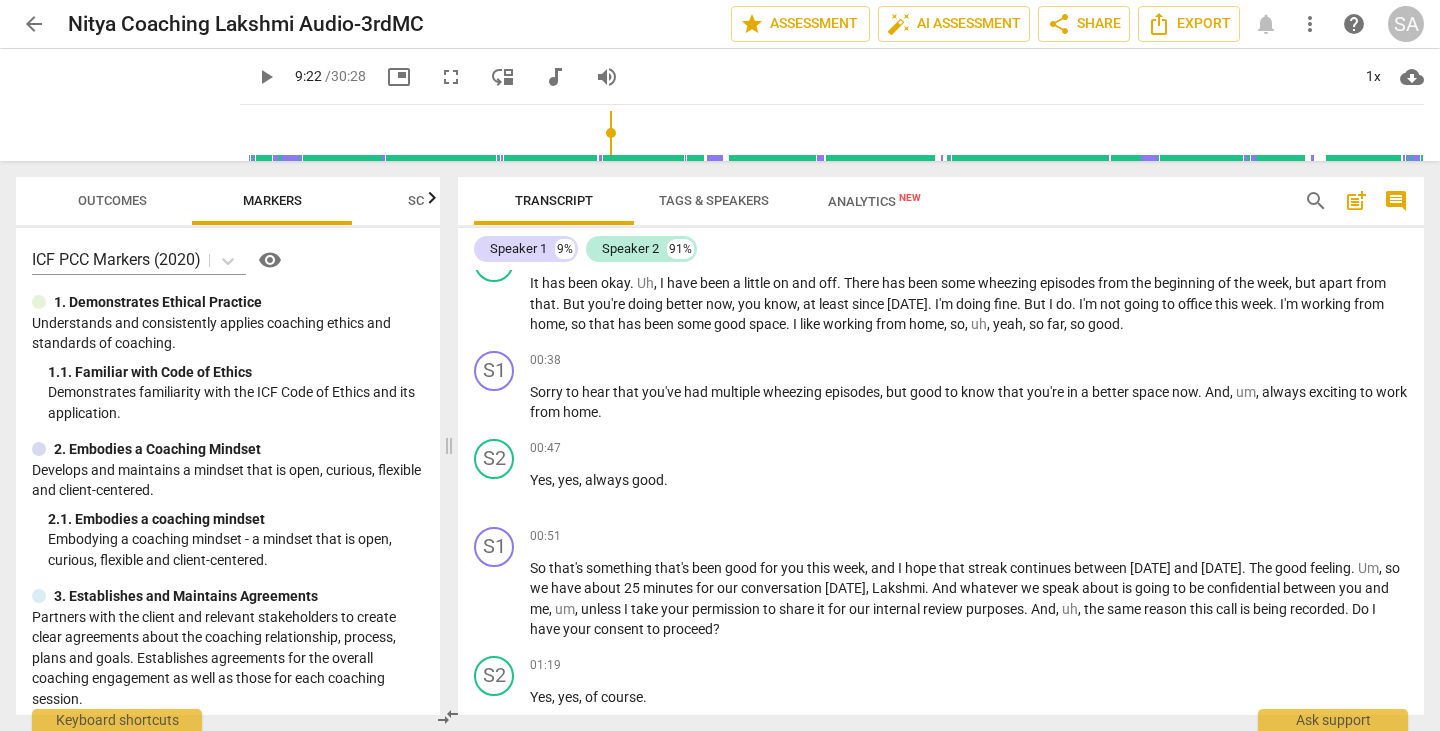 scroll, scrollTop: 400, scrollLeft: 0, axis: vertical 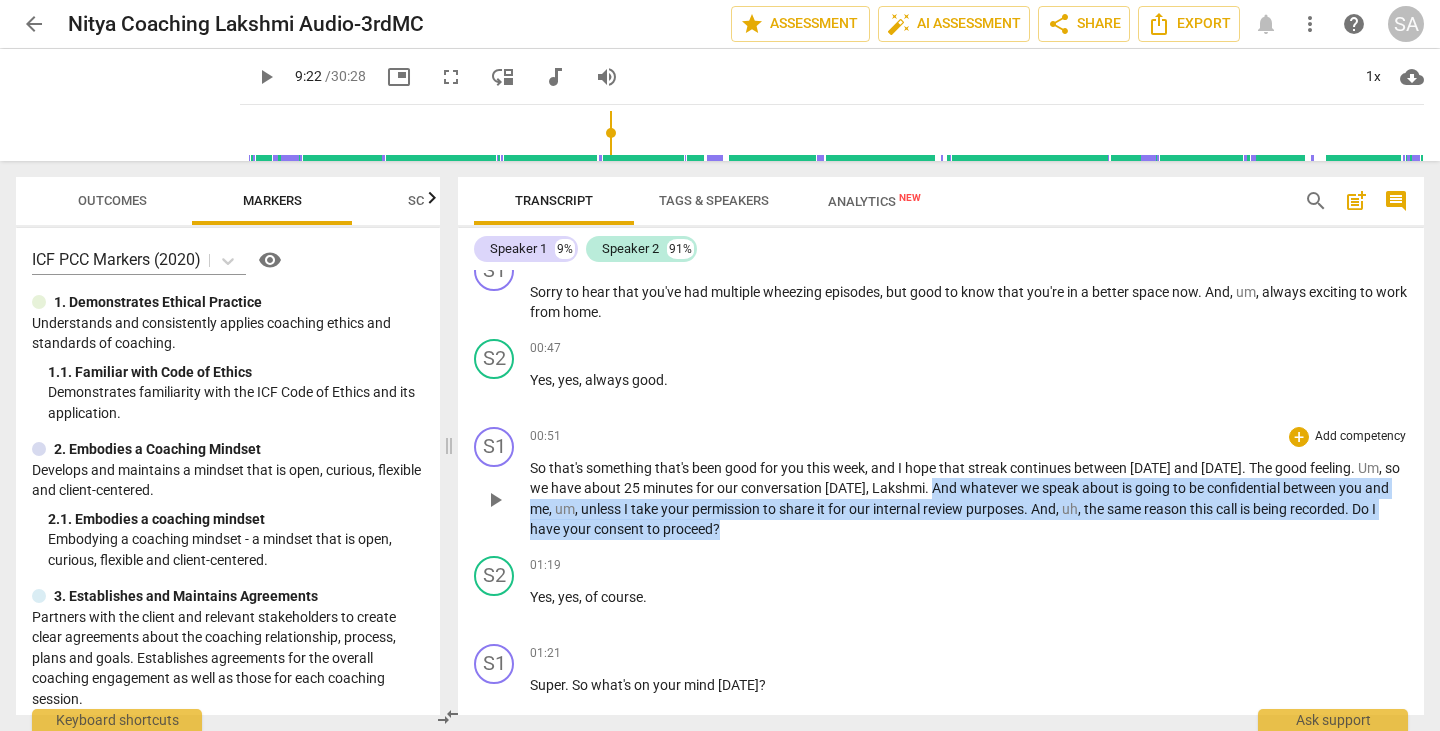 drag, startPoint x: 946, startPoint y: 485, endPoint x: 806, endPoint y: 526, distance: 145.88008 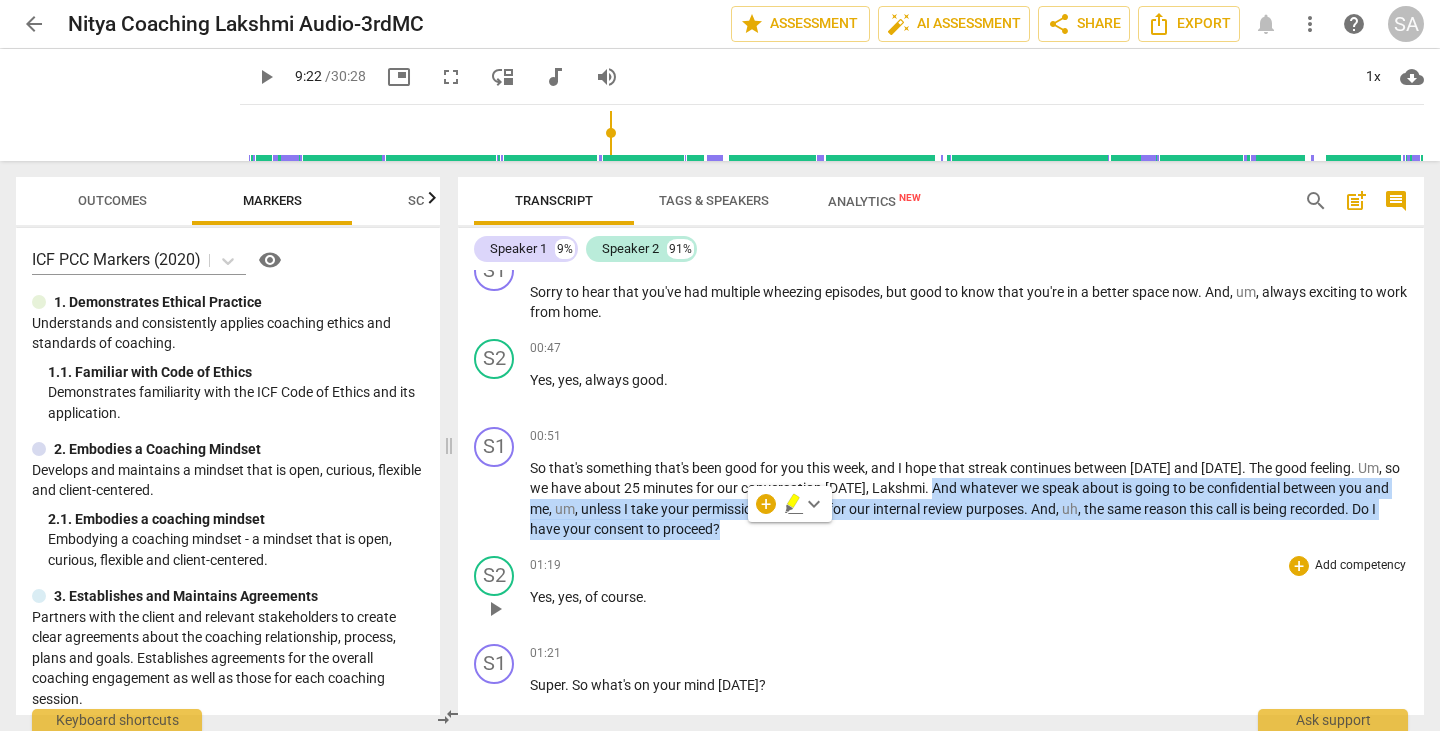 copy on "And   whatever   we   speak   about   is   going   to   be   confidential   between   you   and   me ,   um ,   unless   I   take   your   permission   to   share   it   for   our   internal   review   purposes .   And ,   uh ,   the   same   reason   this   call   is   being   recorded .   Do   I   have   your   consent   to   proceed ?" 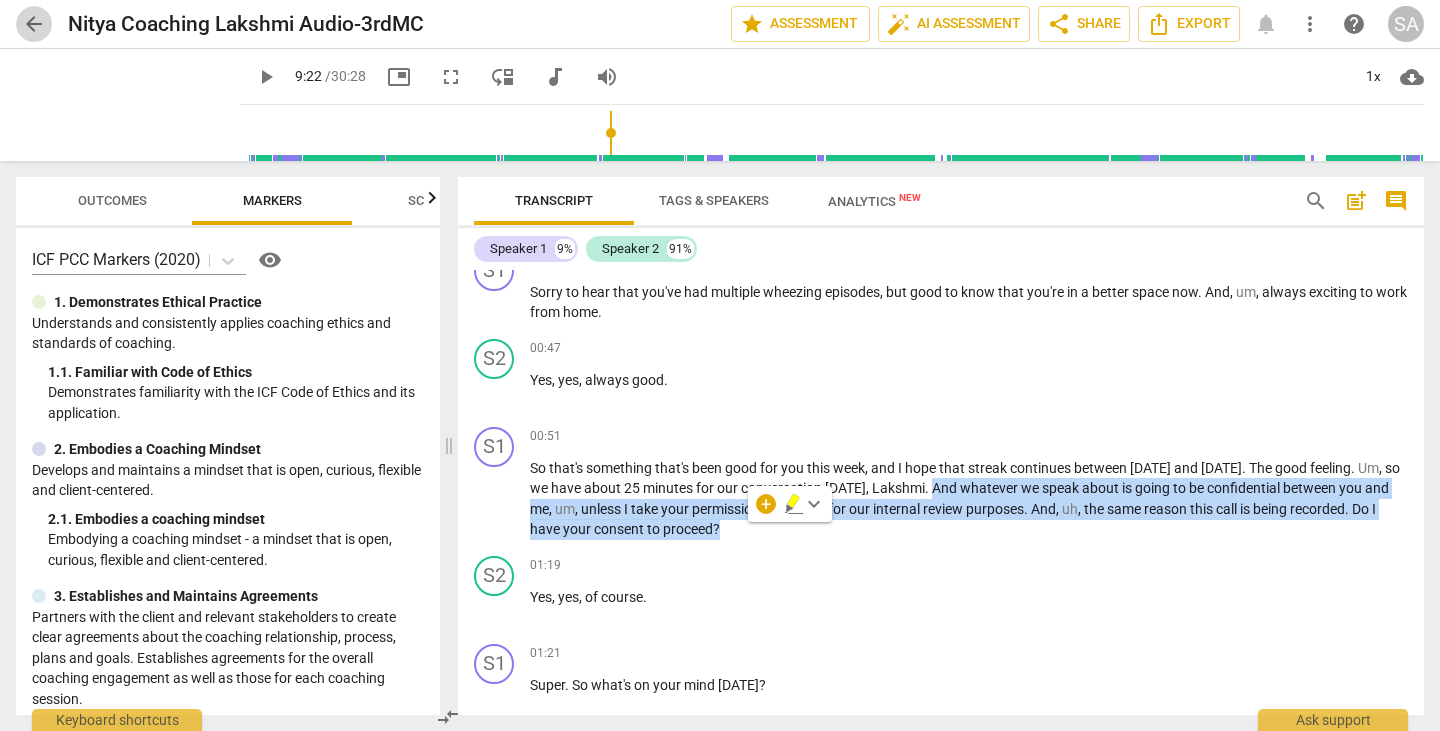 click on "arrow_back" at bounding box center [34, 24] 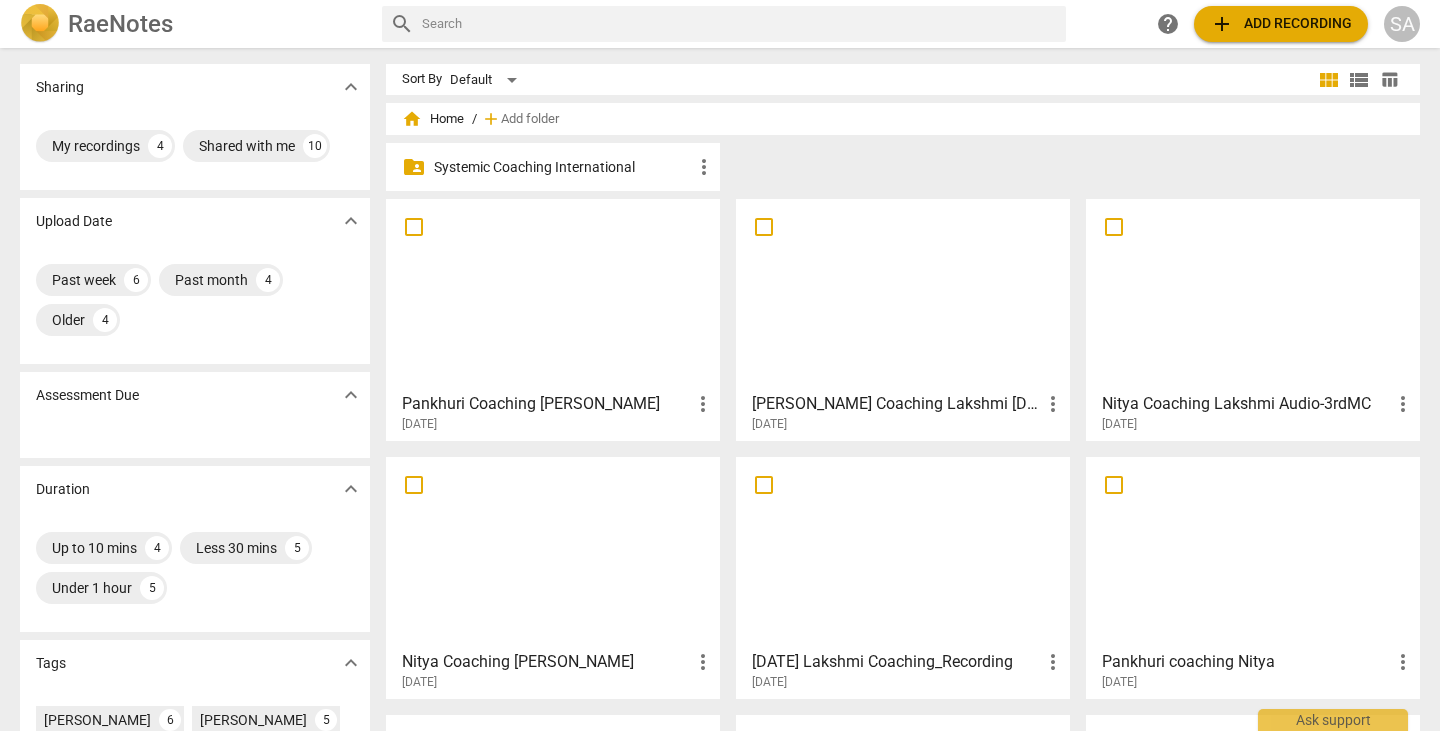 scroll, scrollTop: 300, scrollLeft: 0, axis: vertical 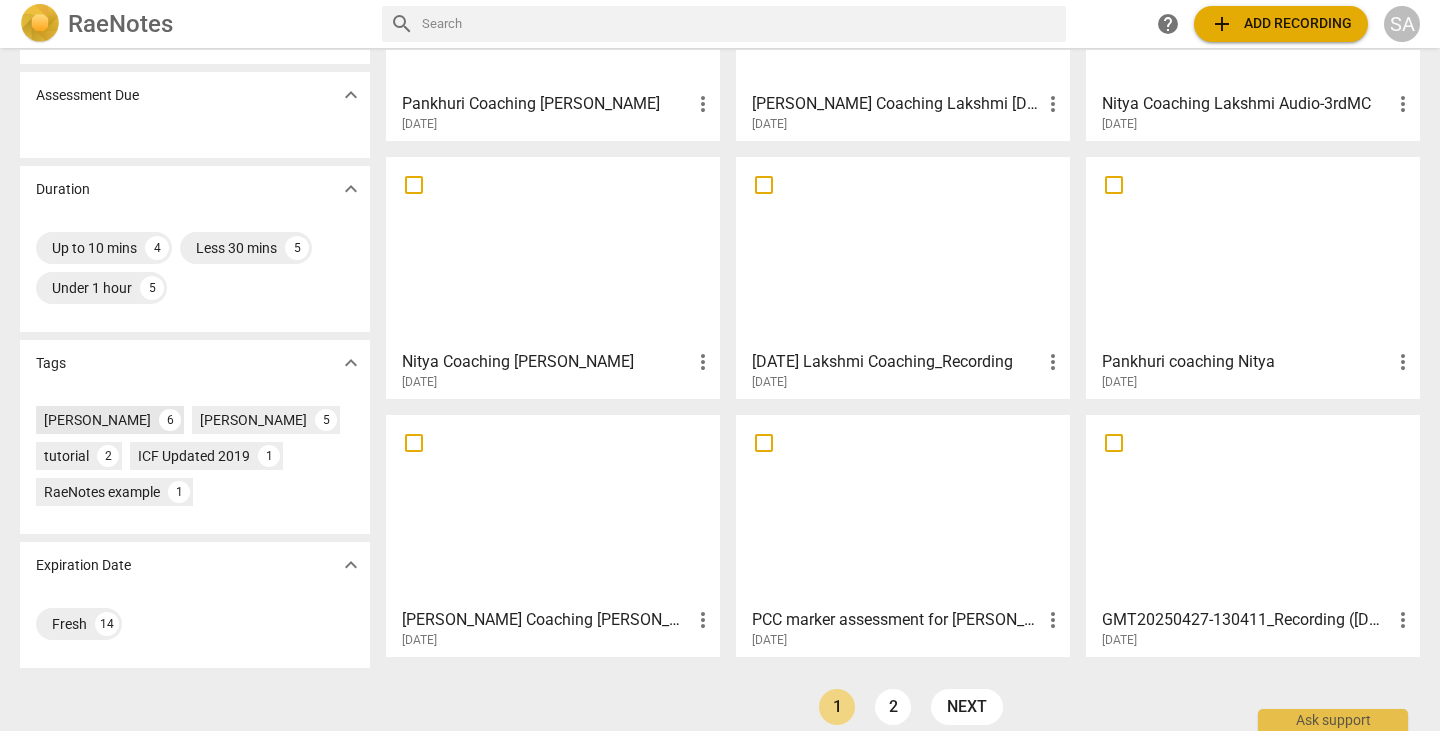 click on "[PERSON_NAME]" at bounding box center [97, 420] 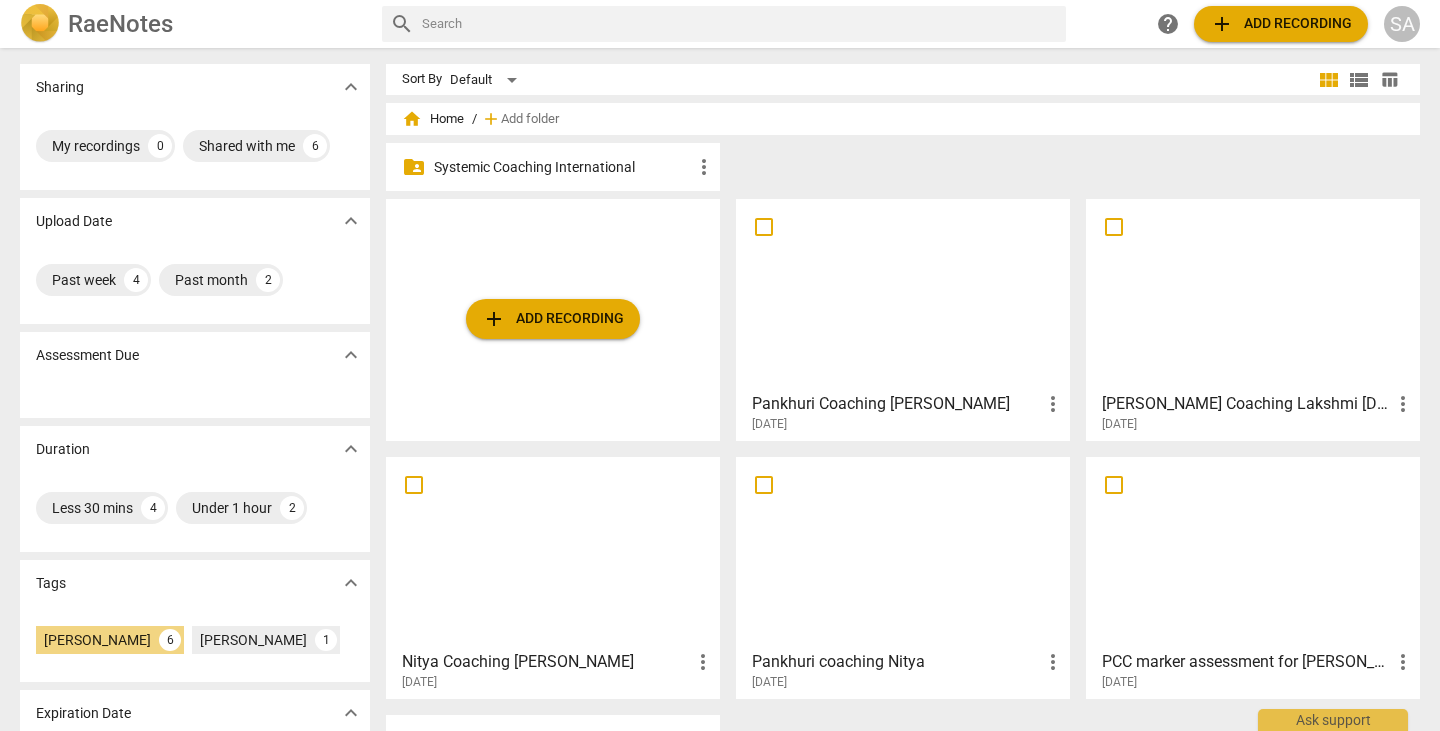 scroll, scrollTop: 100, scrollLeft: 0, axis: vertical 